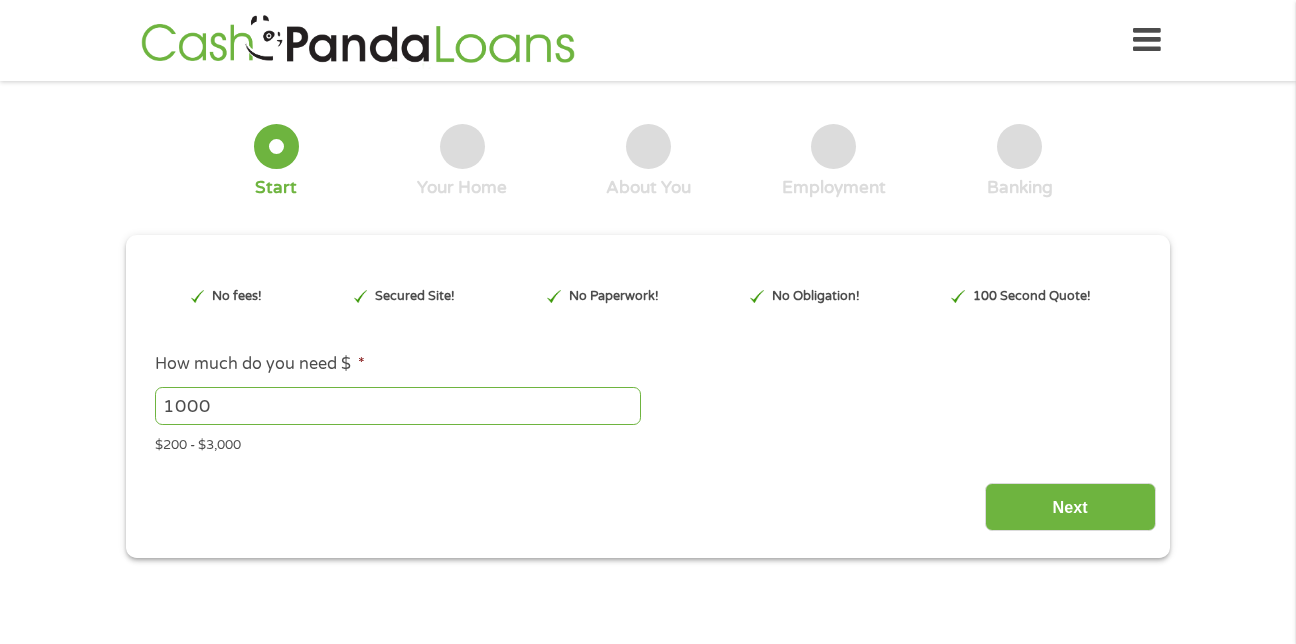 scroll, scrollTop: 0, scrollLeft: 0, axis: both 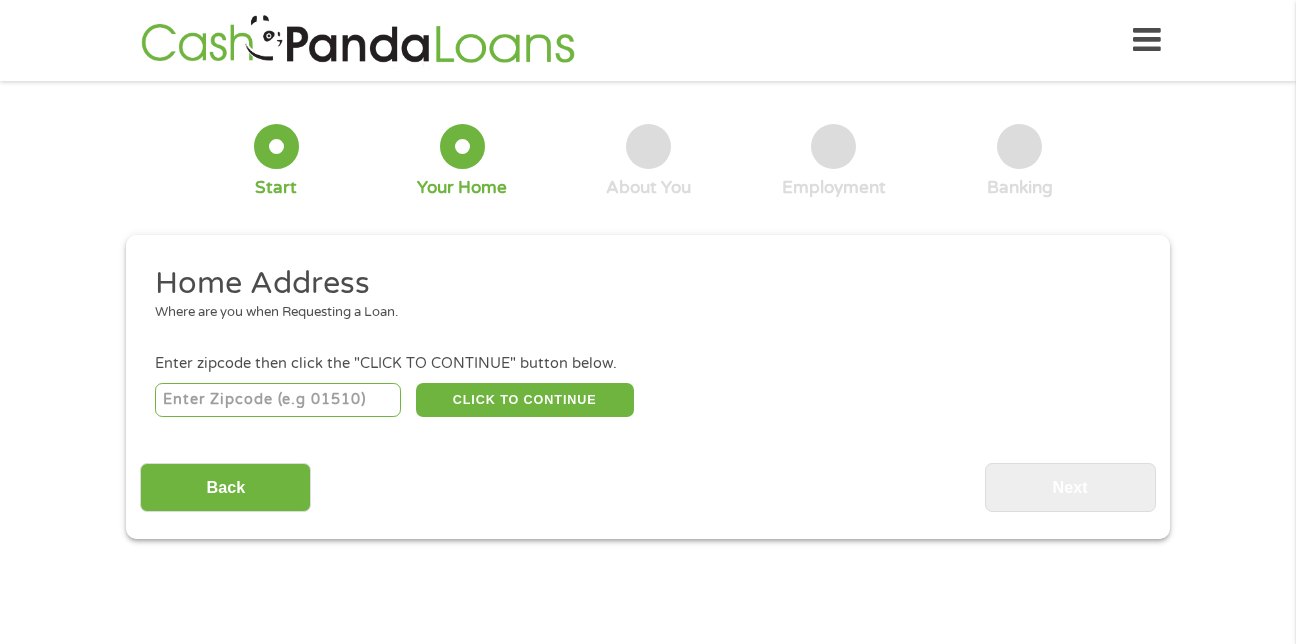 click at bounding box center [278, 400] 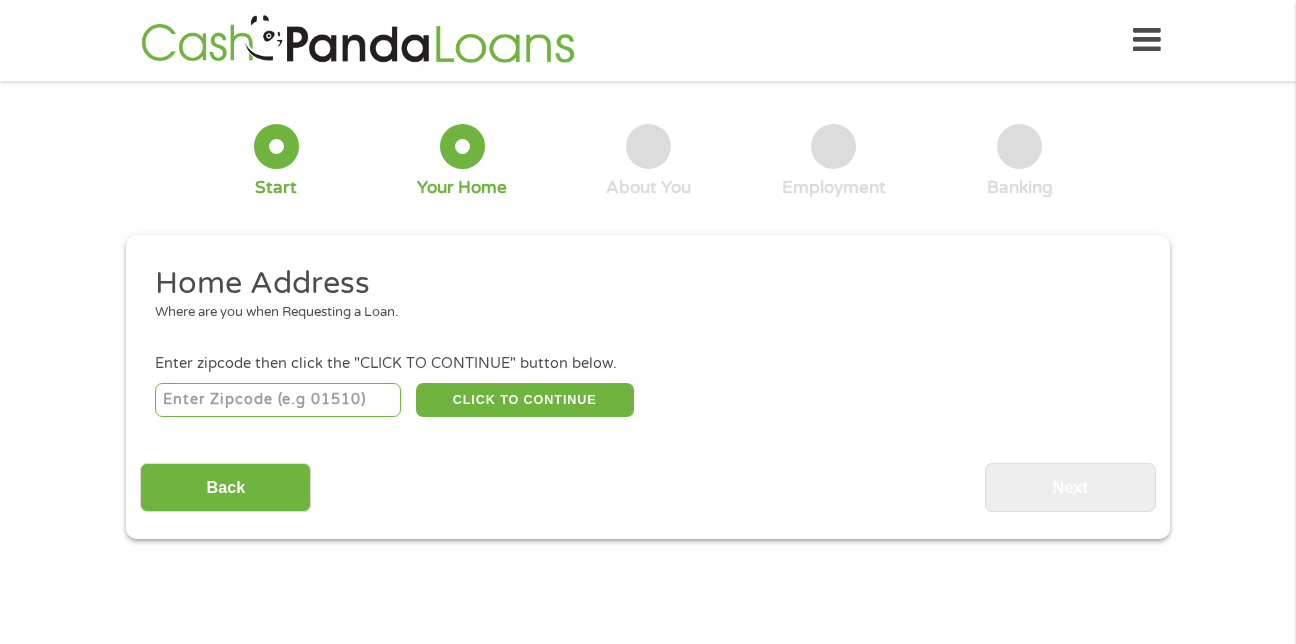 type on "30214" 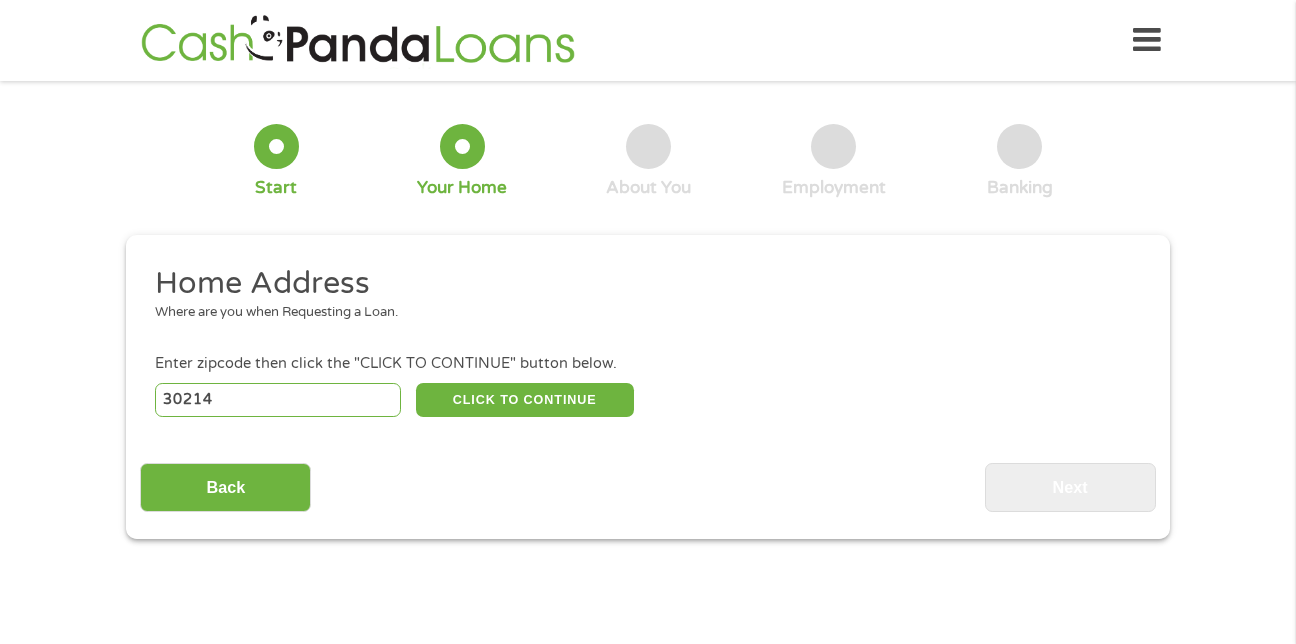 select on "Georgia" 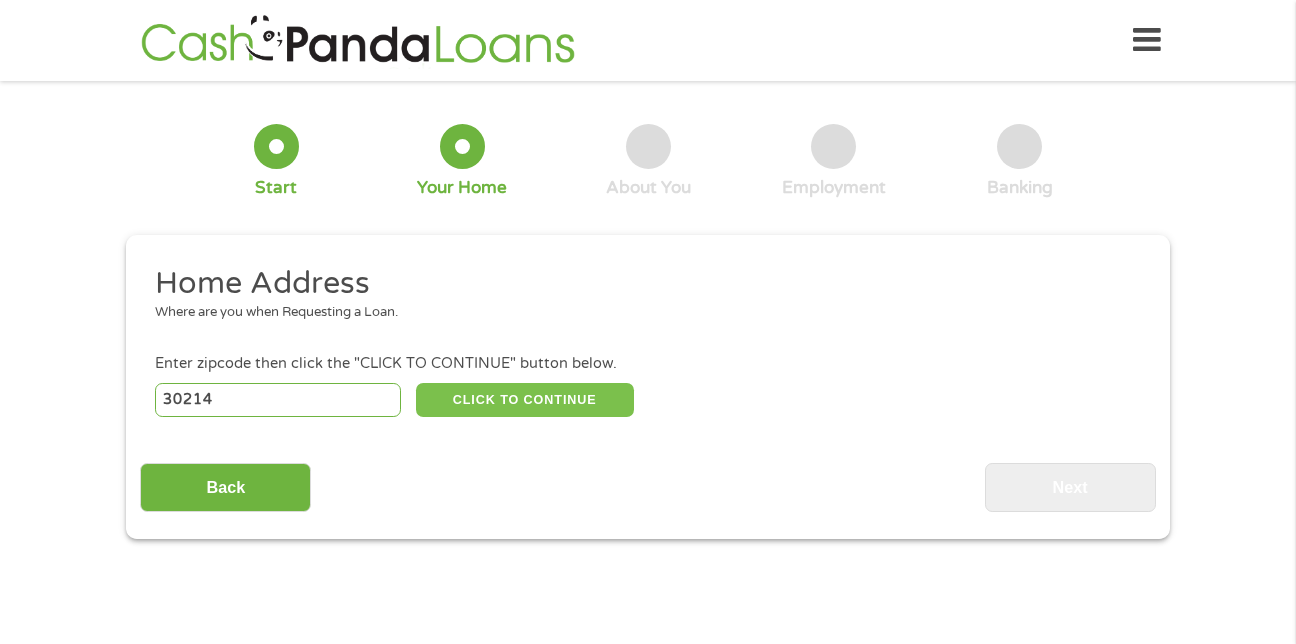 click on "CLICK TO CONTINUE" at bounding box center (525, 400) 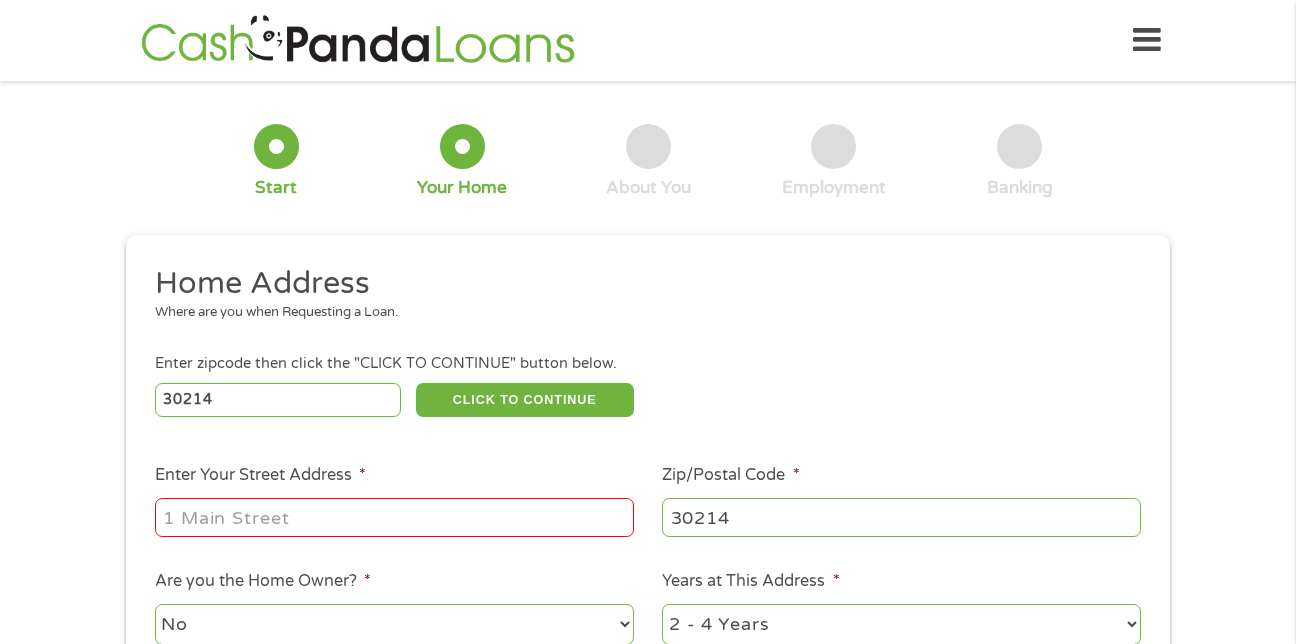 click on "Enter Your Street Address *" at bounding box center (394, 517) 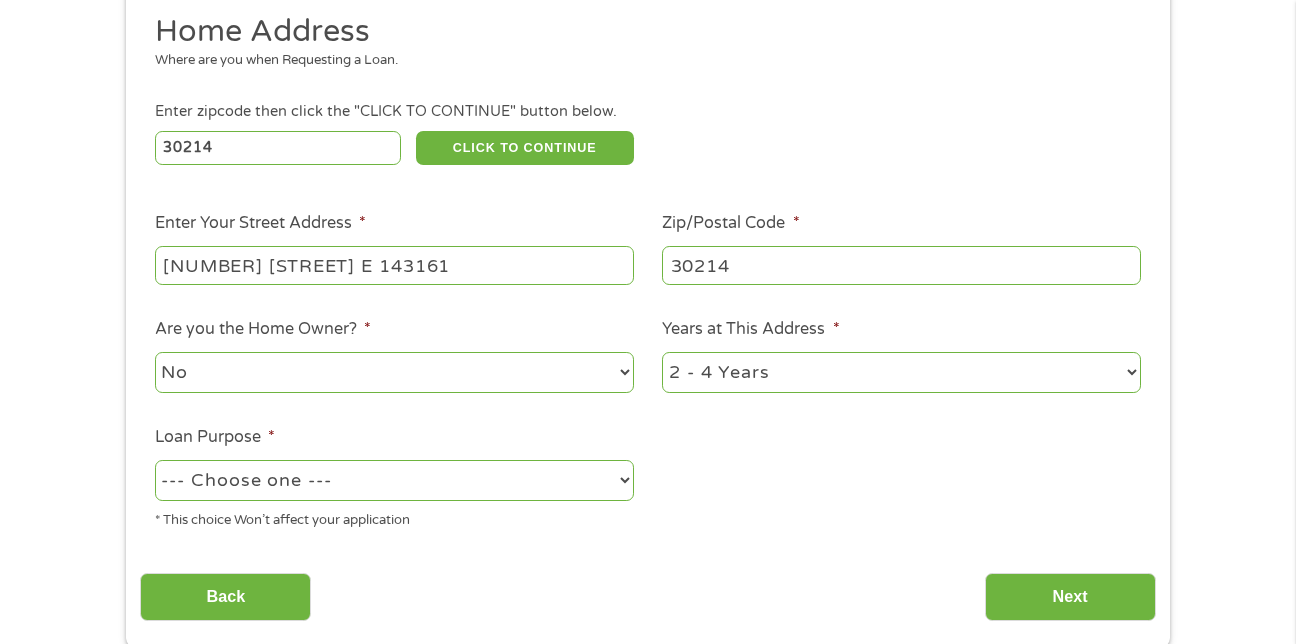 scroll, scrollTop: 265, scrollLeft: 0, axis: vertical 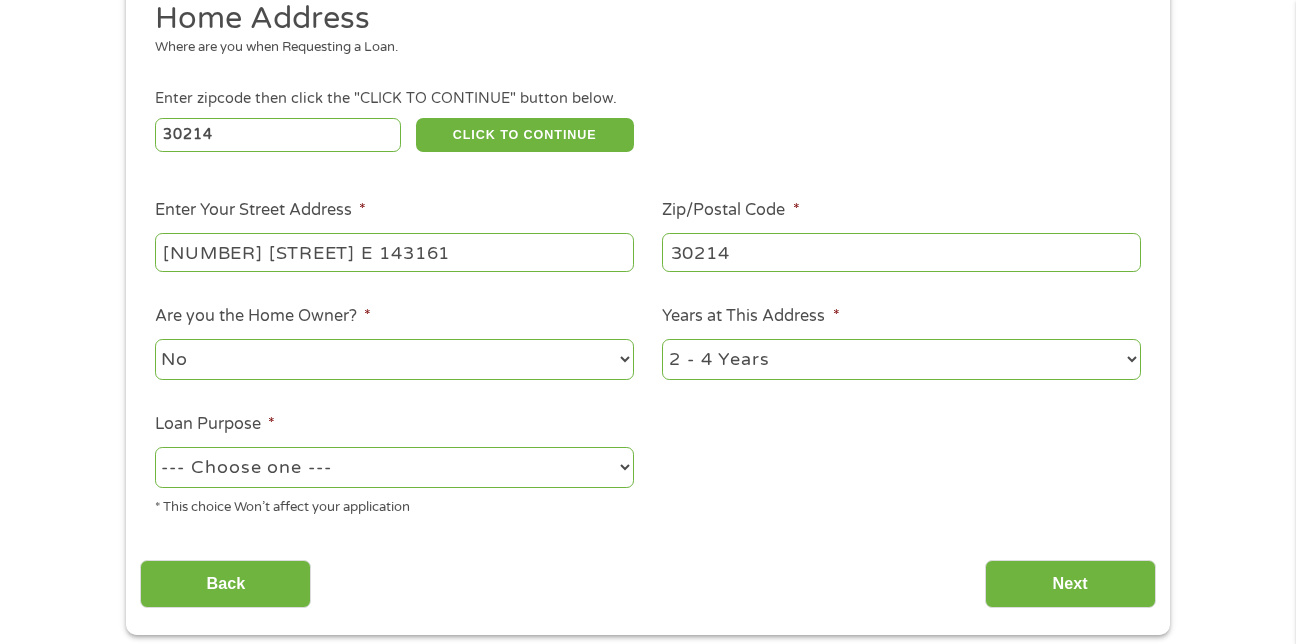 type on "[NUMBER] [STREET] E 143161" 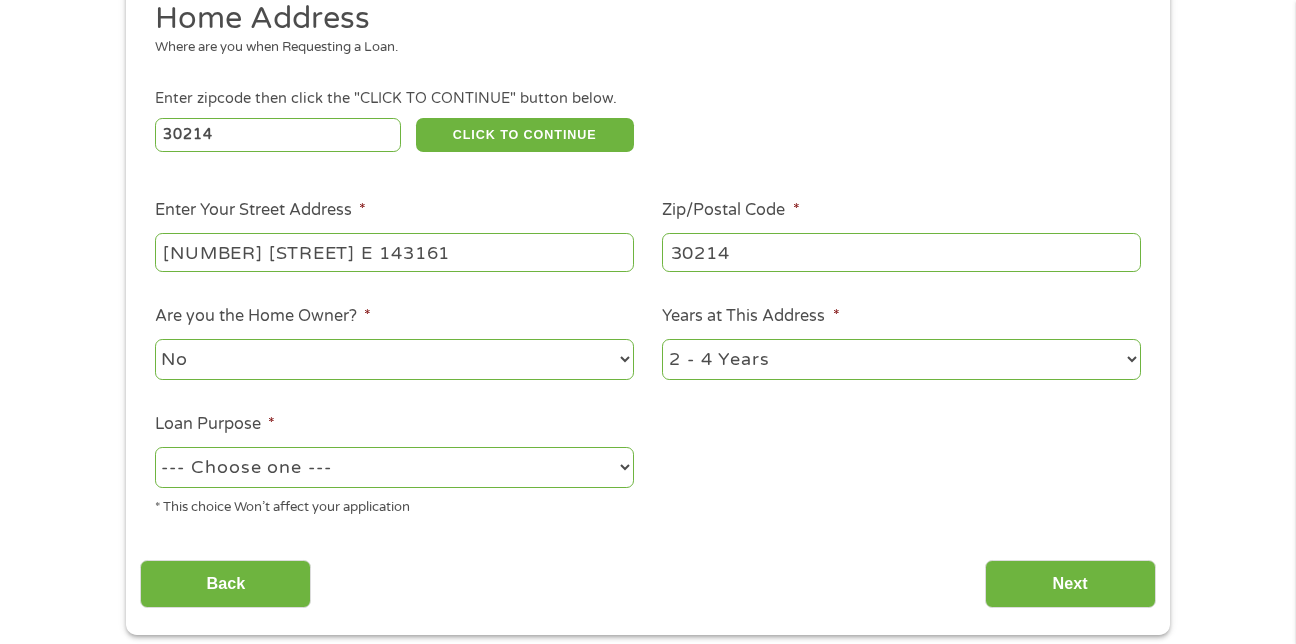 click on "--- Choose one --- Pay Bills Debt Consolidation Home Improvement Major Purchase Car Loan Short Term Cash Medical Expenses Other" at bounding box center [394, 467] 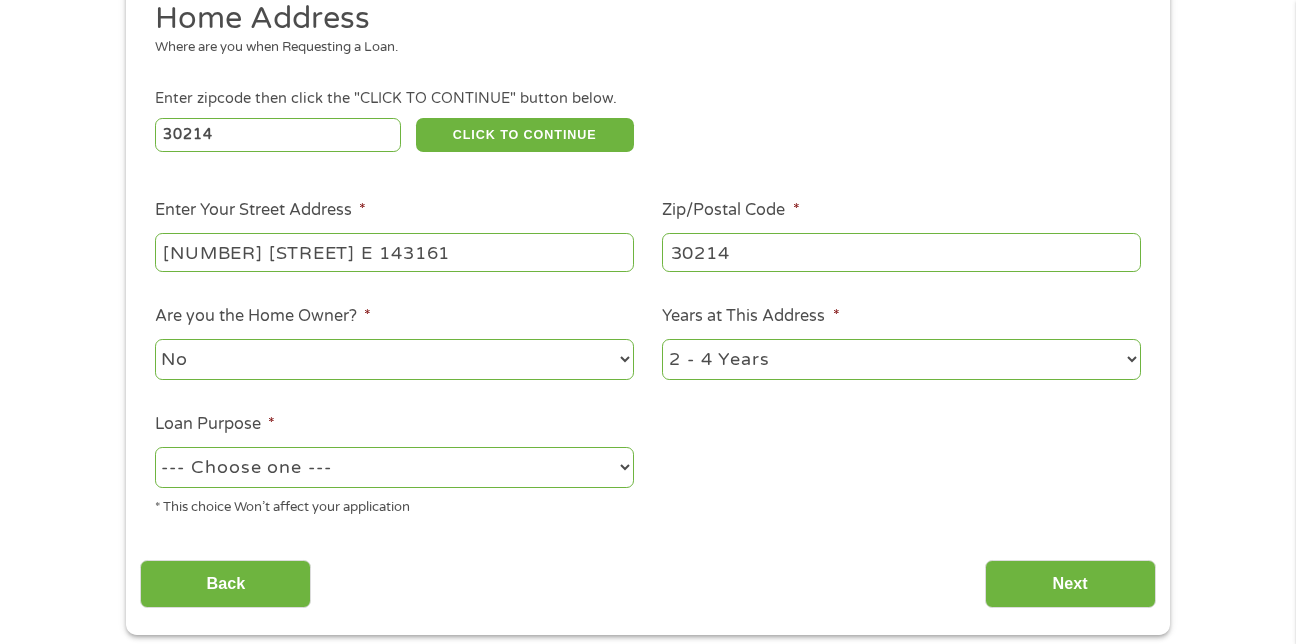 select on "shorttermcash" 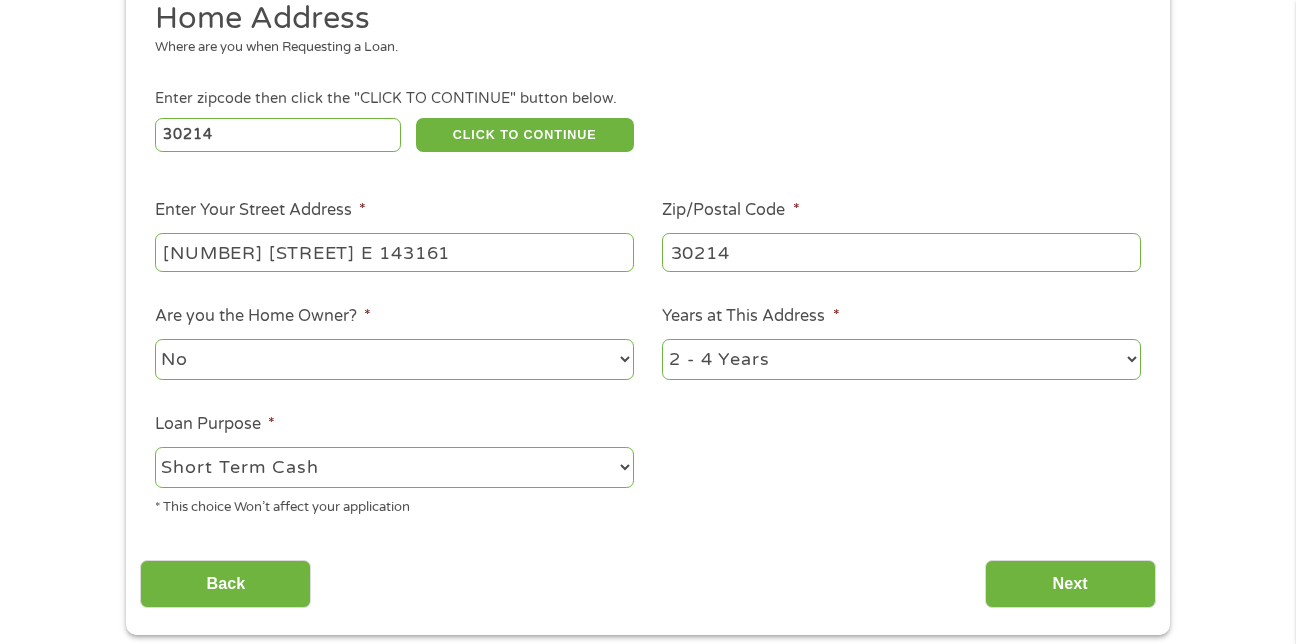 click on "--- Choose one --- Pay Bills Debt Consolidation Home Improvement Major Purchase Car Loan Short Term Cash Medical Expenses Other" at bounding box center (394, 467) 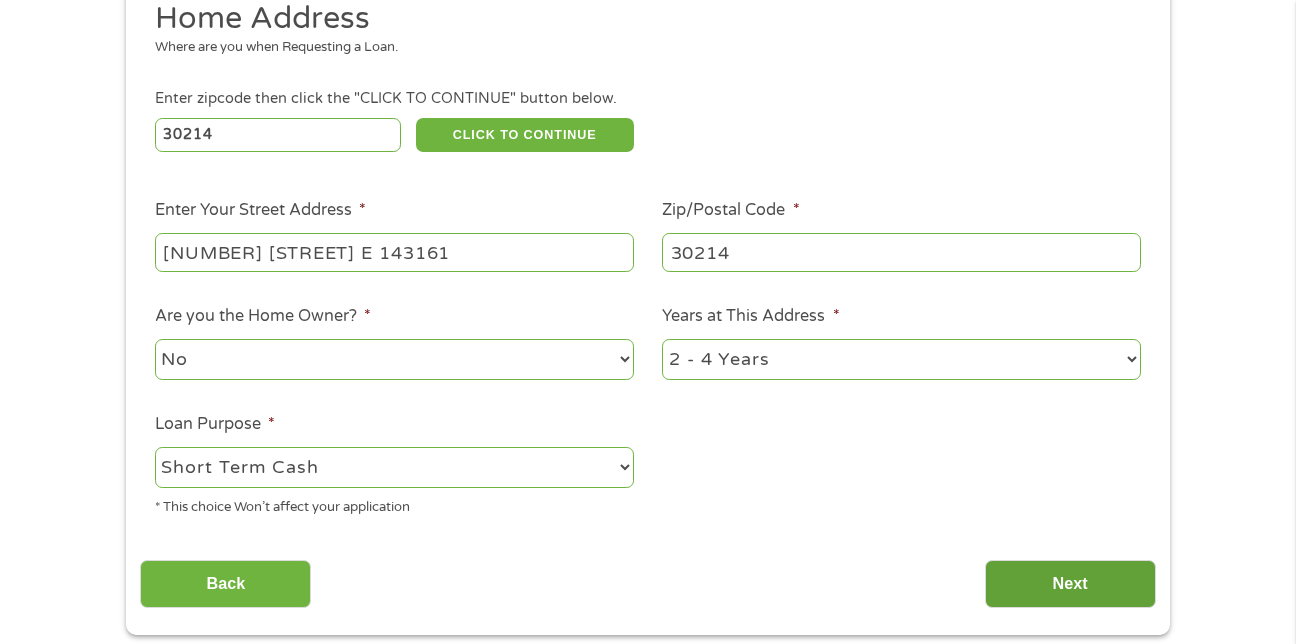 click on "Next" at bounding box center (1070, 584) 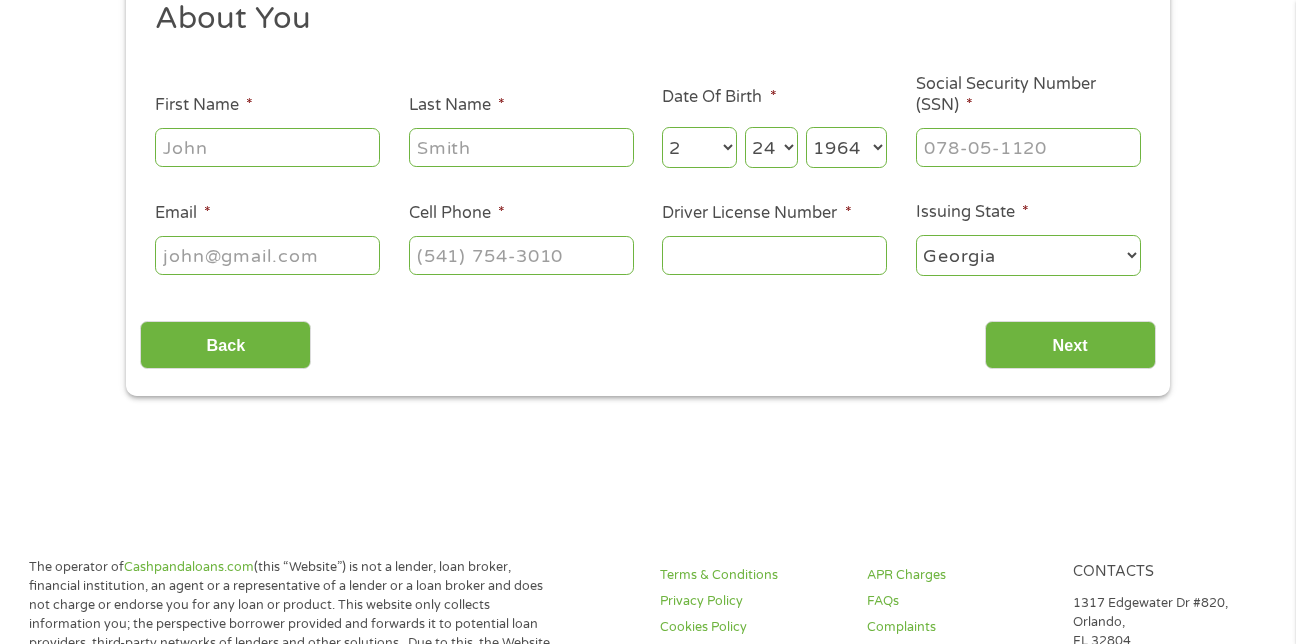scroll, scrollTop: 8, scrollLeft: 8, axis: both 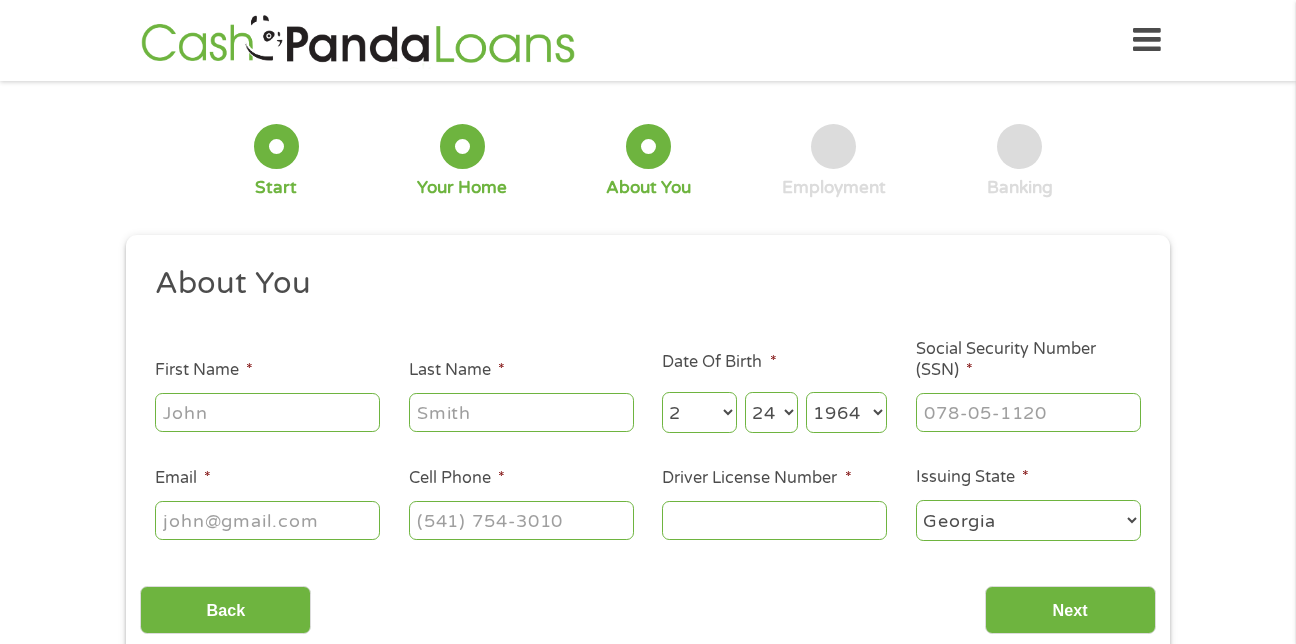 click on "First Name *" at bounding box center (267, 412) 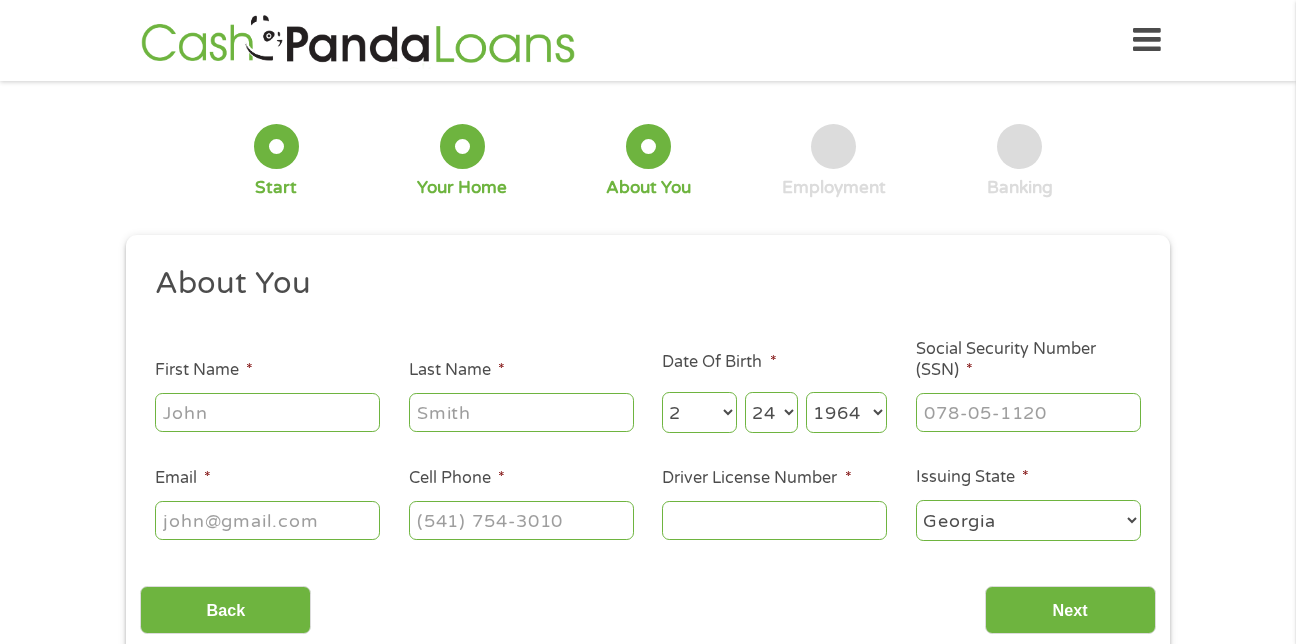 type on "Trudy" 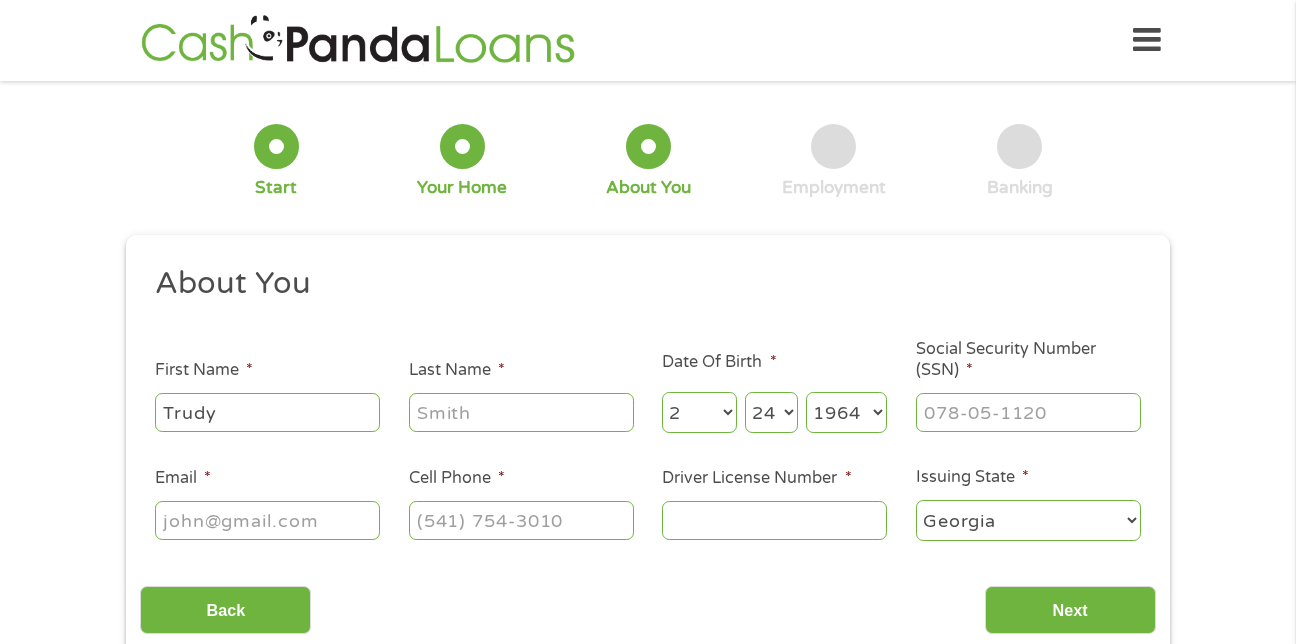 type on "Collins" 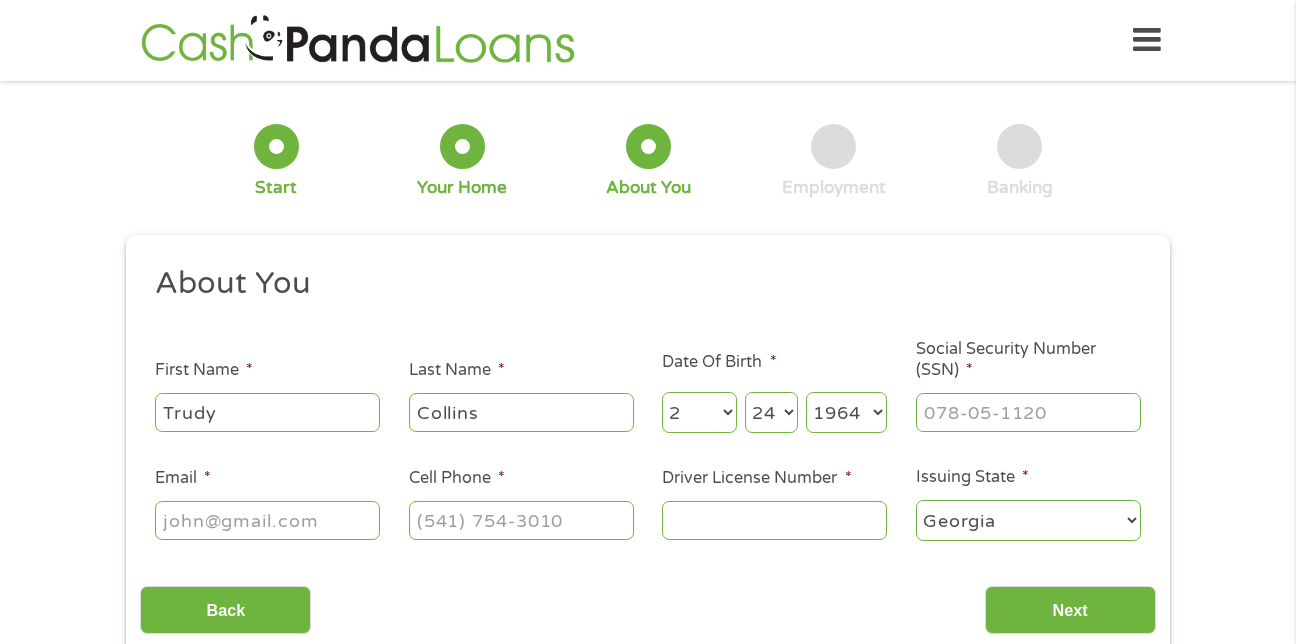 type on "[FIRST][LAST]@[DOMAIN]" 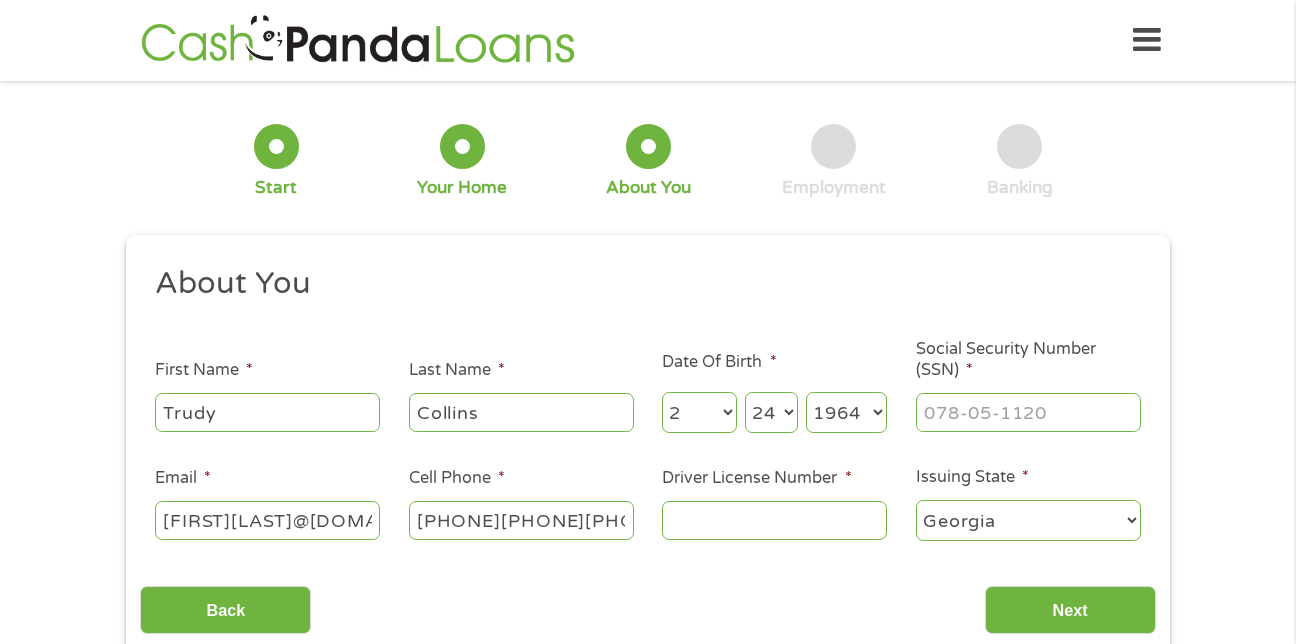 type on "([PHONE]) [PHONE]-[PHONE]" 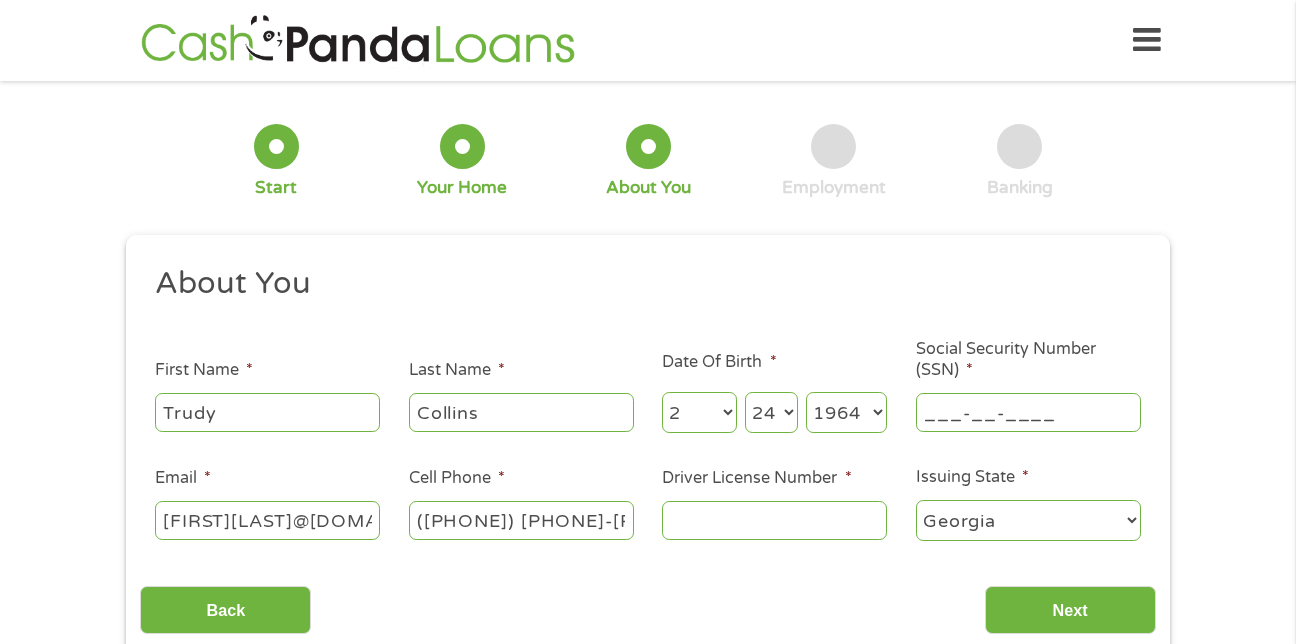 click on "___-__-____" at bounding box center (1028, 412) 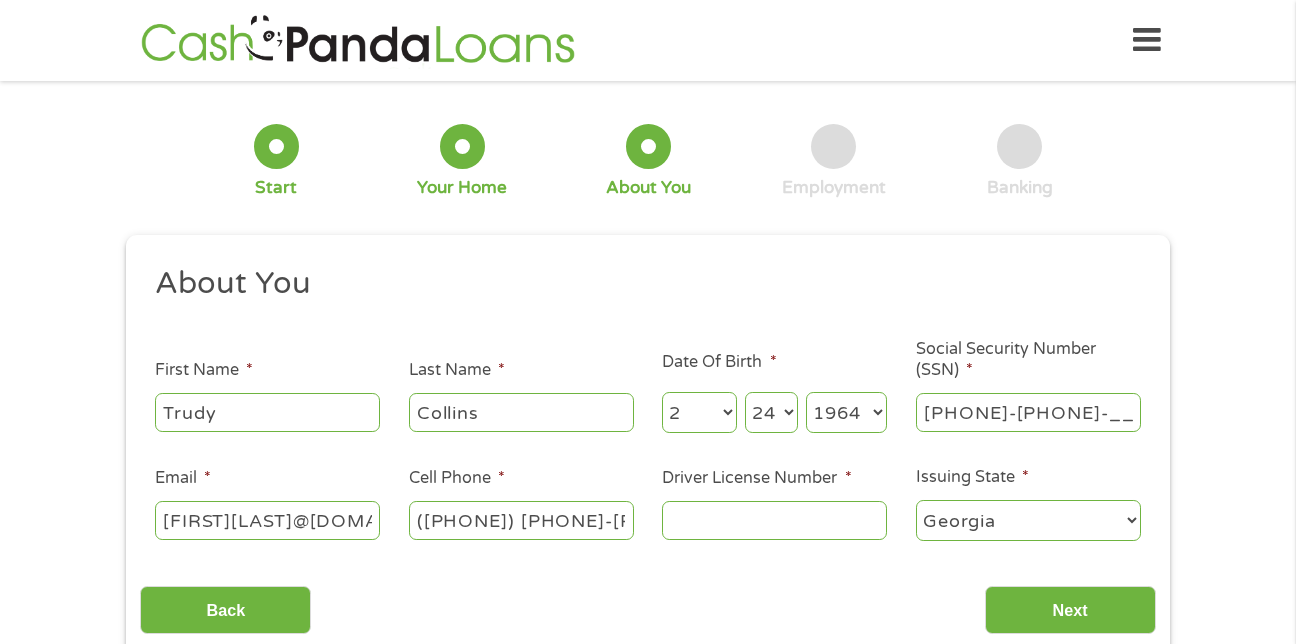 type on "[PHONE]-[PHONE]-____" 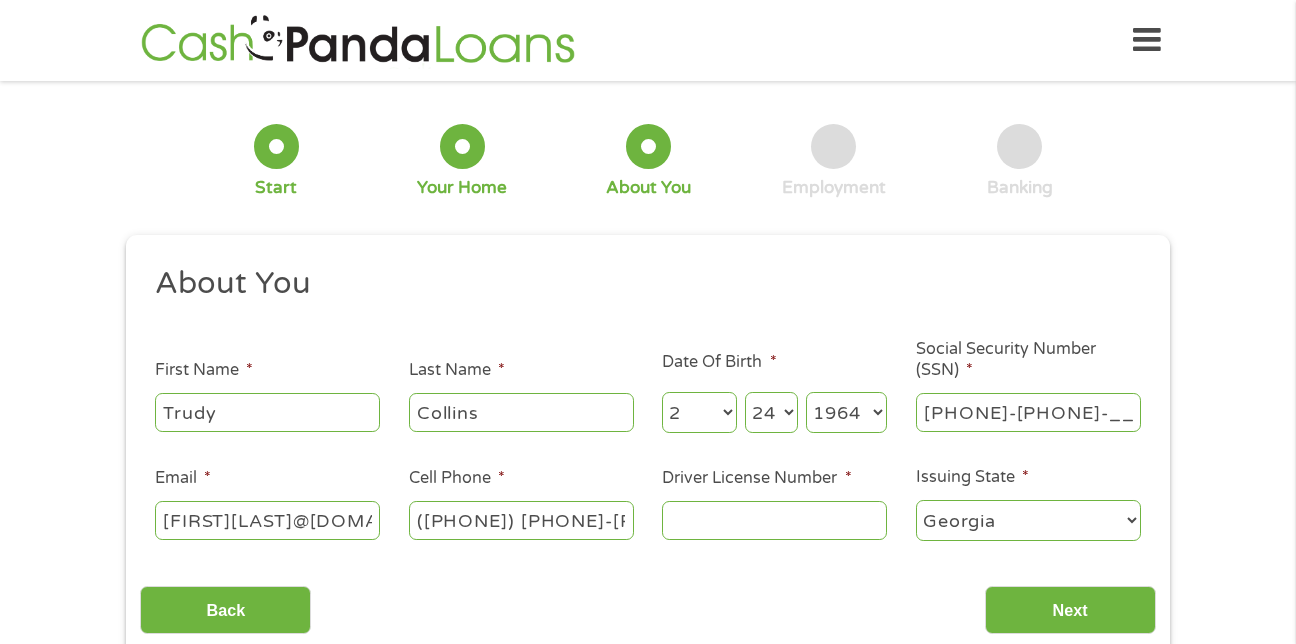 drag, startPoint x: 579, startPoint y: 520, endPoint x: 289, endPoint y: 563, distance: 293.1706 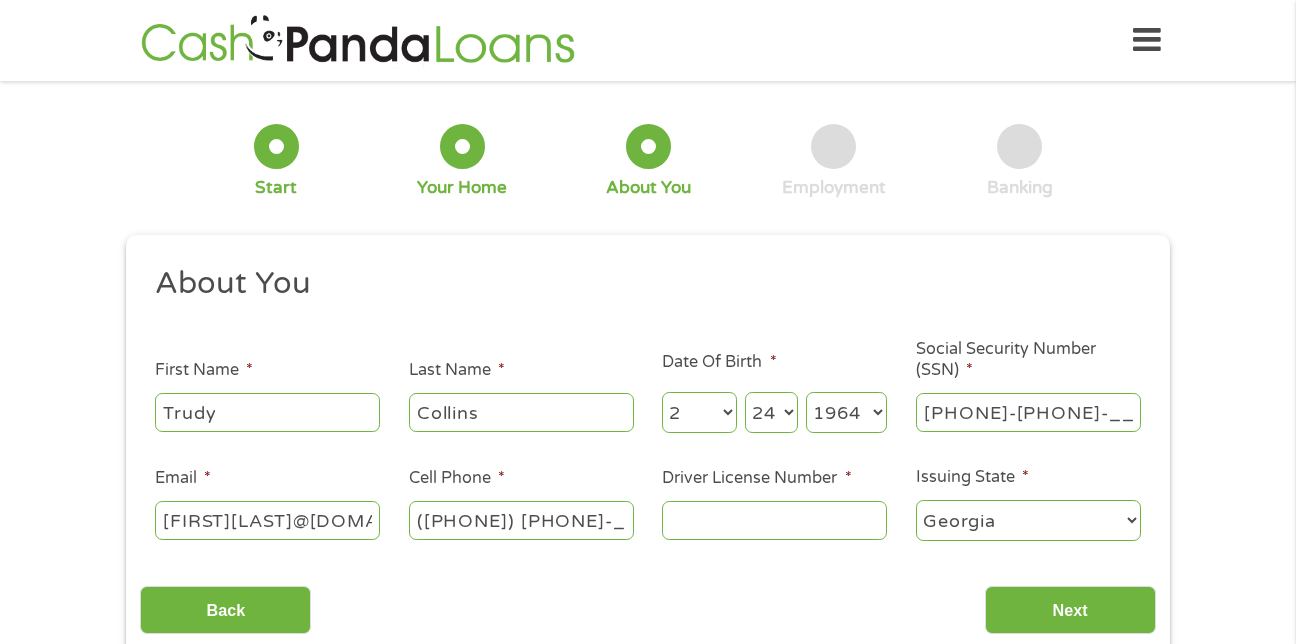 click on "([PHONE]) [PHONE]-____" at bounding box center (521, 520) 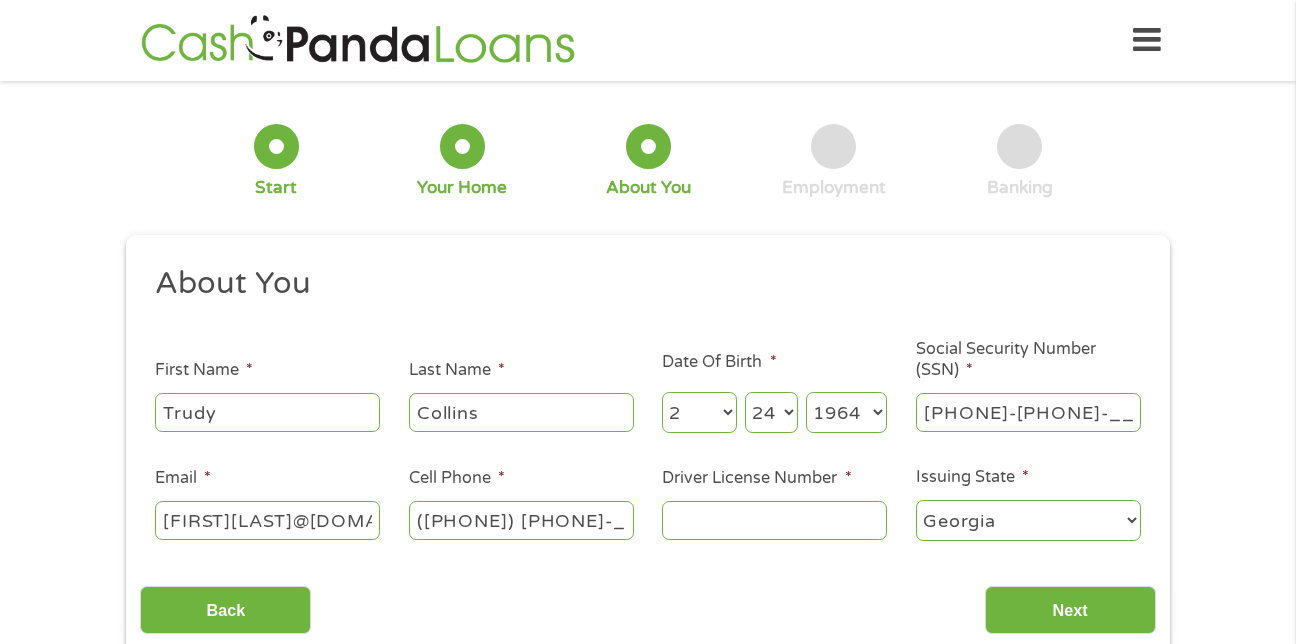 type on "([PHONE]) [PHONE]-____" 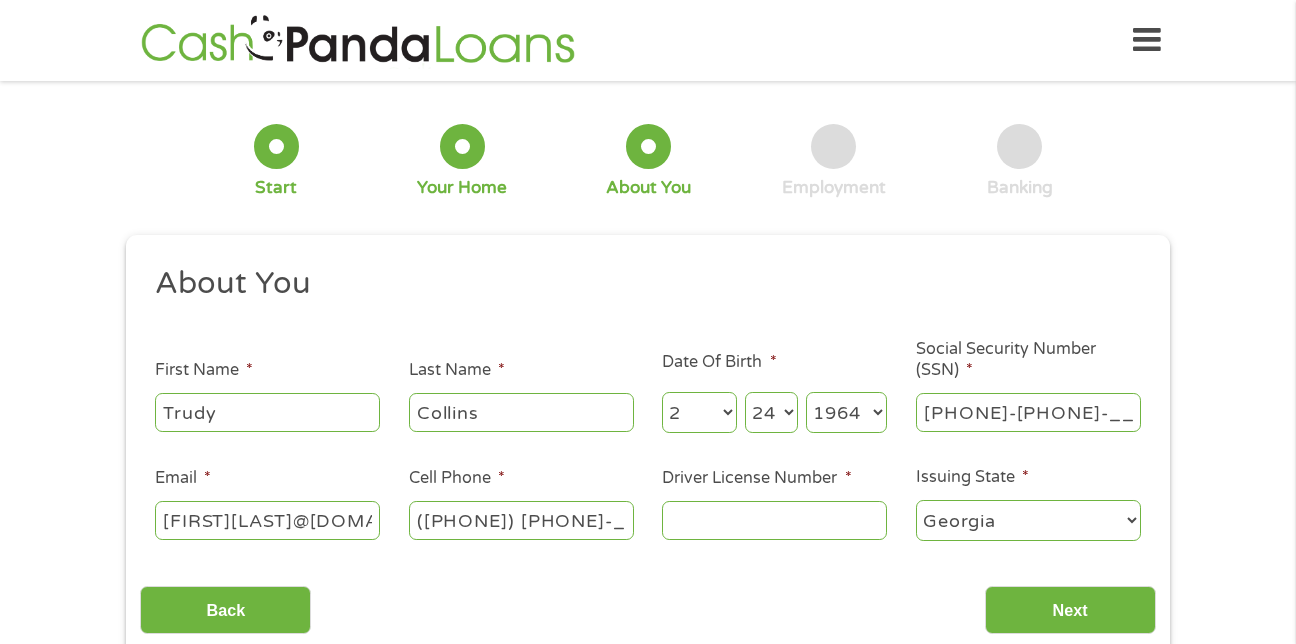 click on "Driver License Number *" at bounding box center (774, 520) 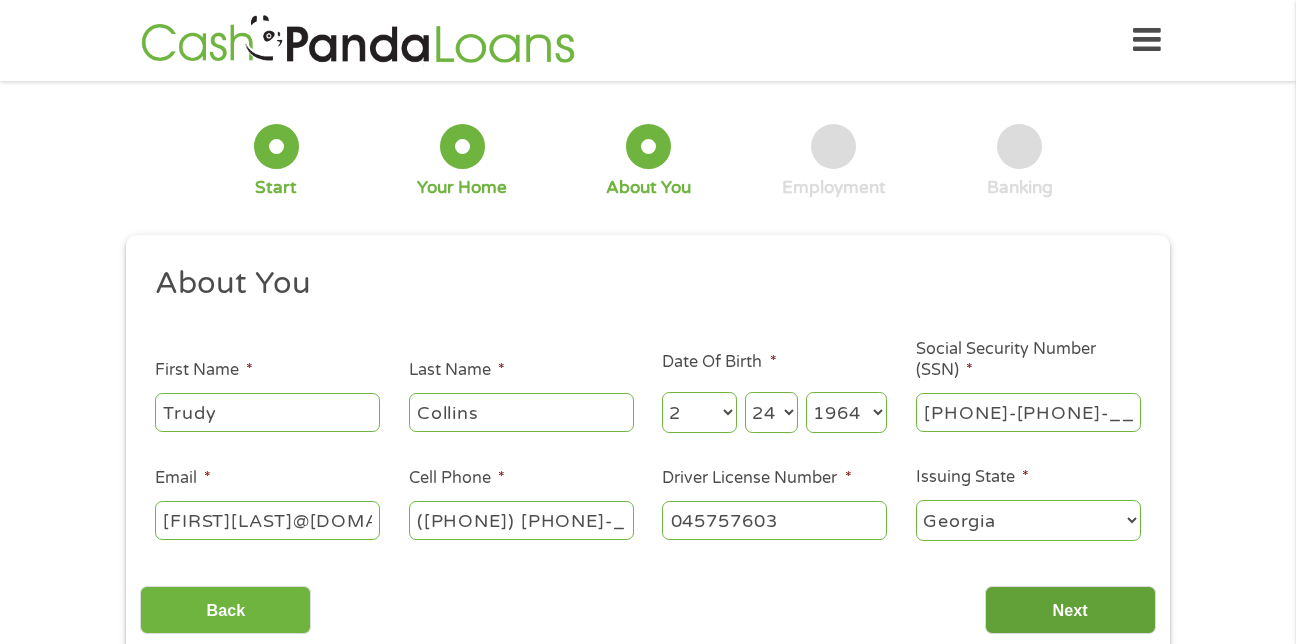 type on "045757603" 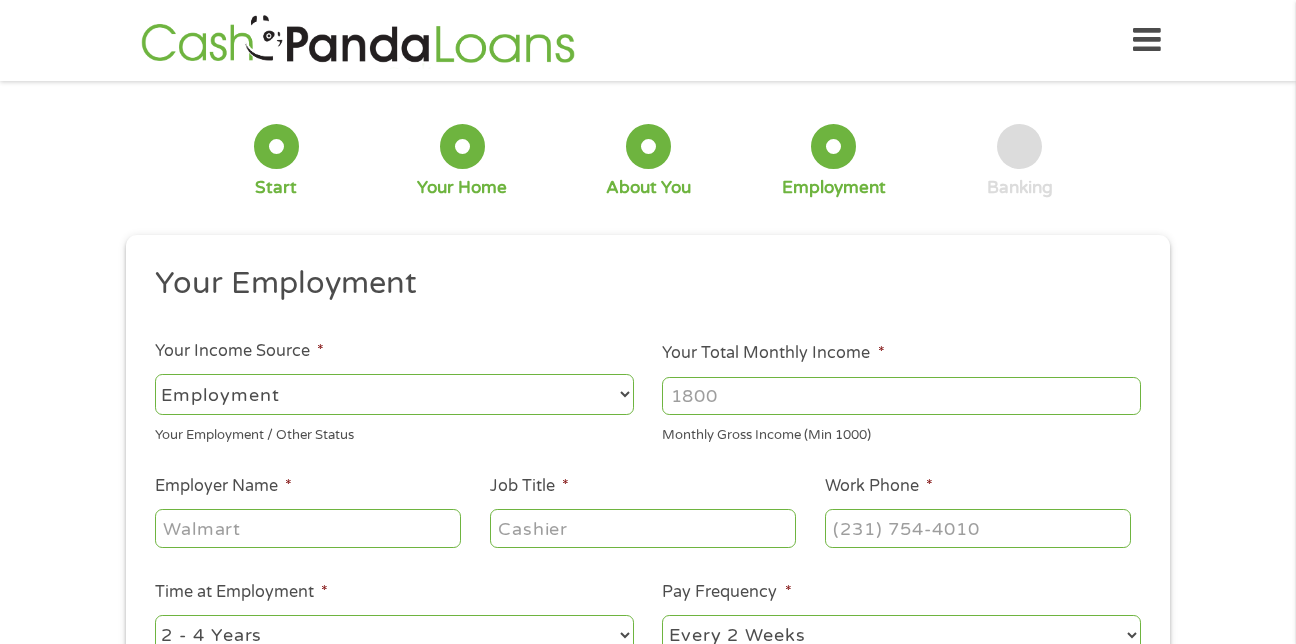 scroll, scrollTop: 8, scrollLeft: 8, axis: both 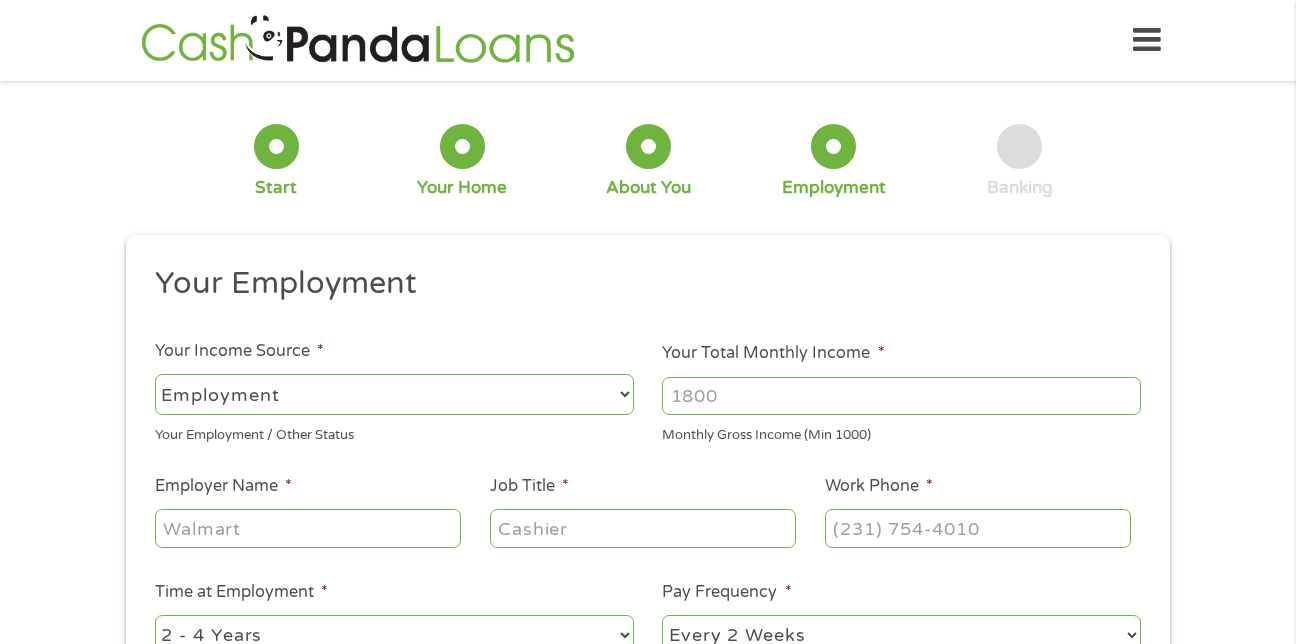 click on "Your Total Monthly Income *" at bounding box center [901, 396] 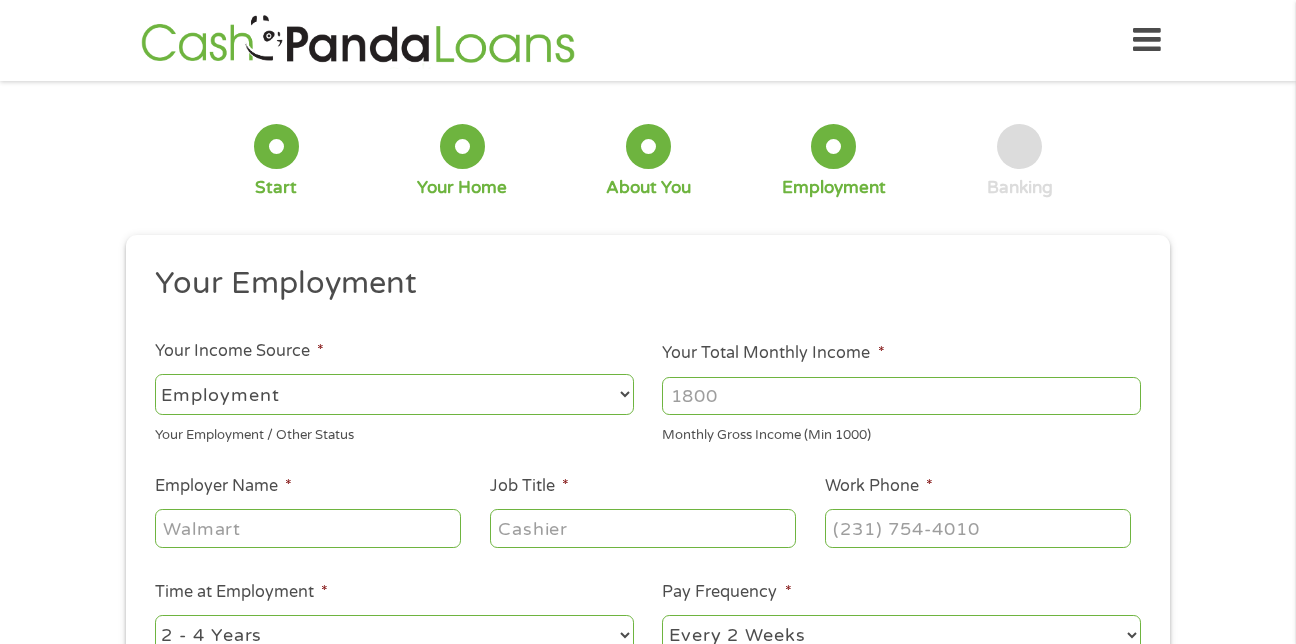 type on "1" 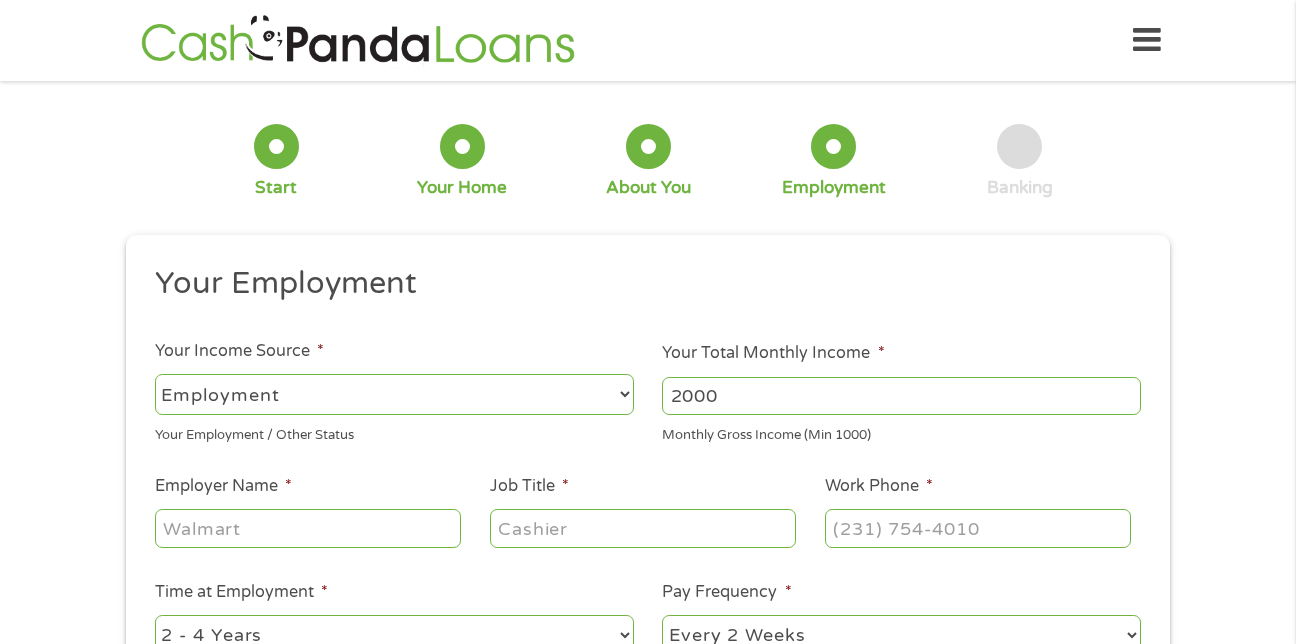 type on "2000" 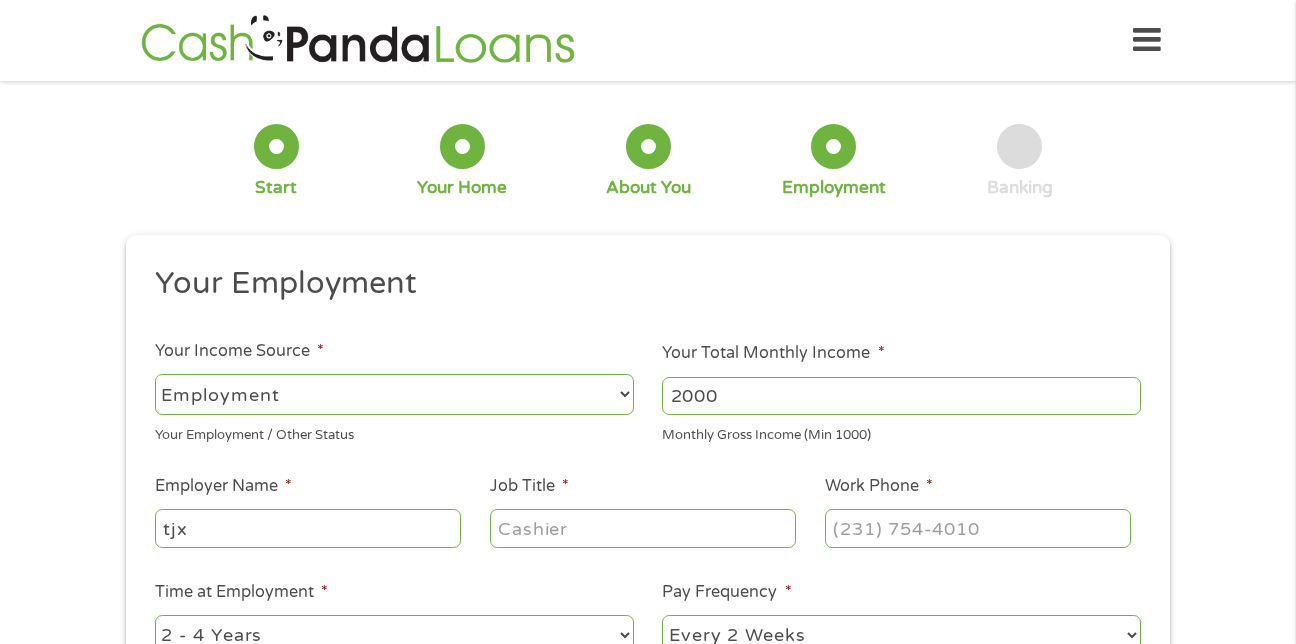 type on "tjx" 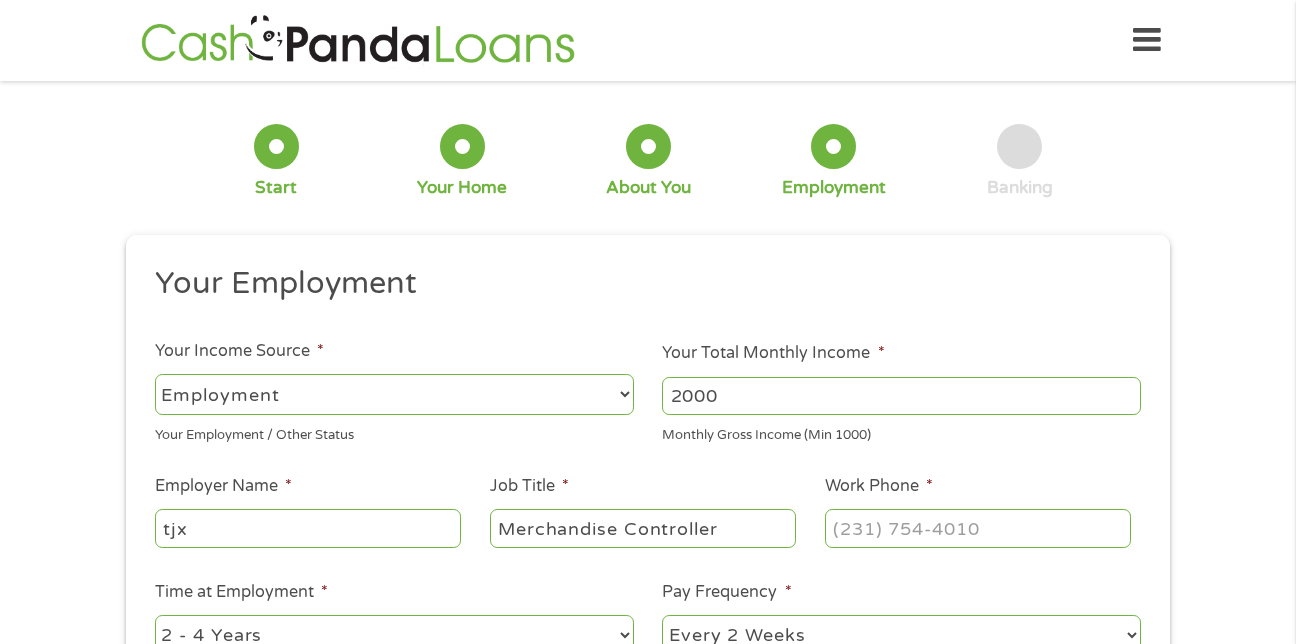 type on "Merchandise Controller" 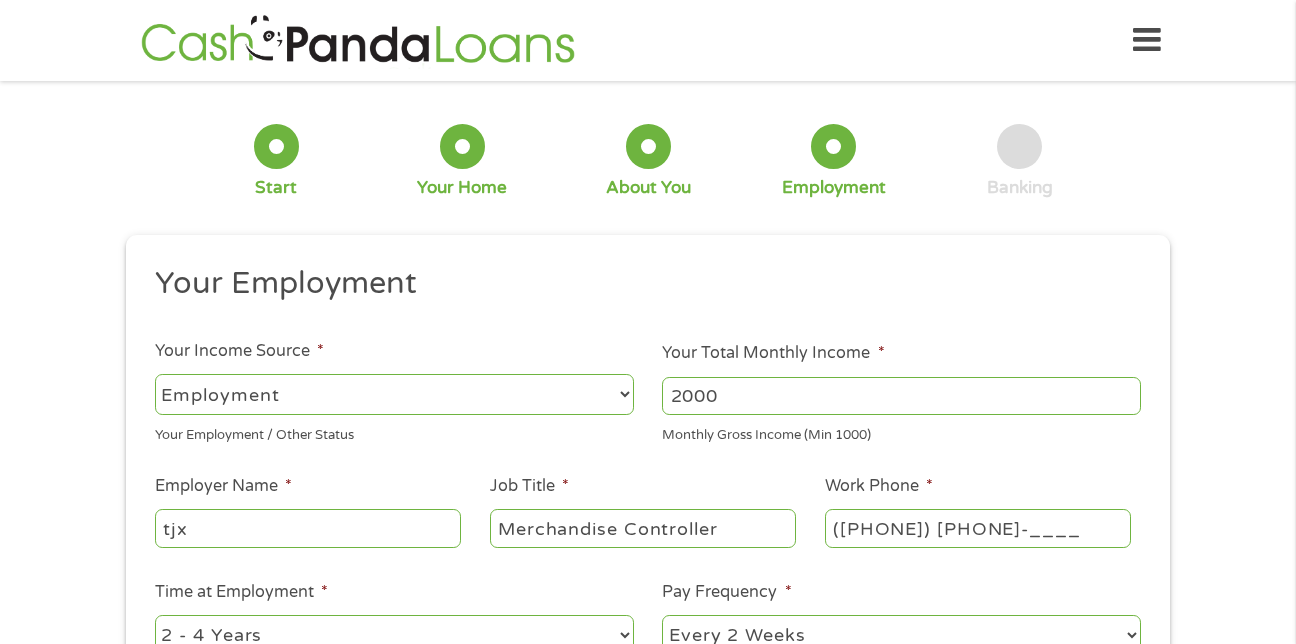 type on "([PHONE]) [PHONE]-____" 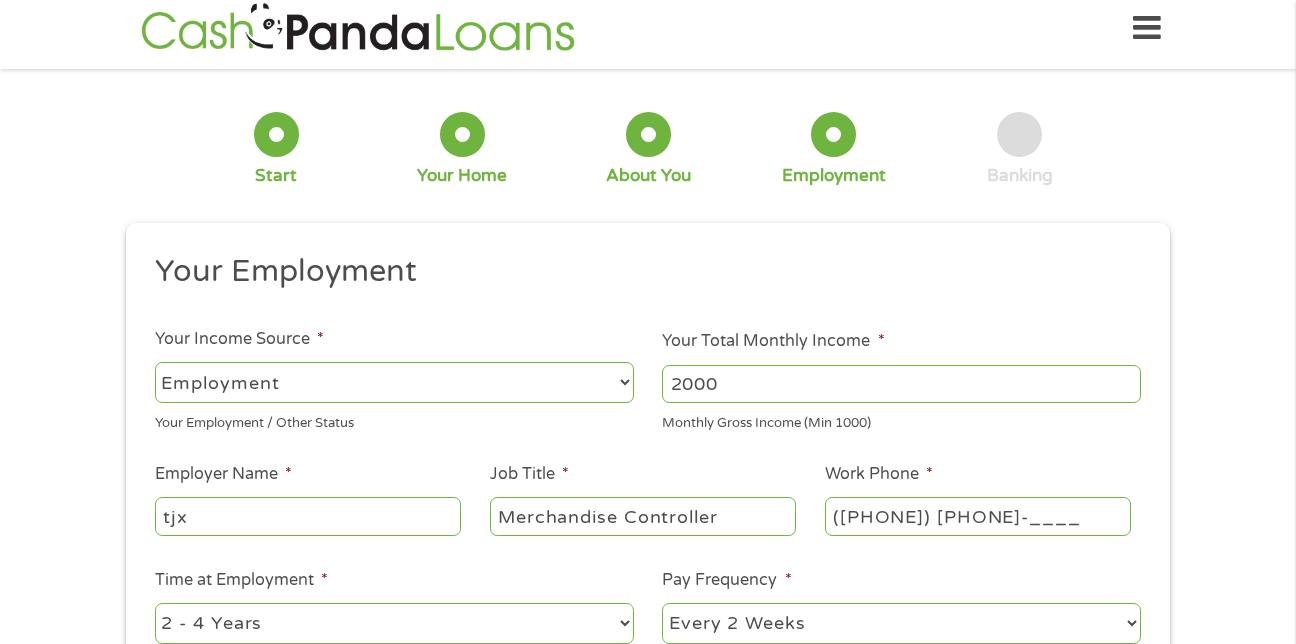 click on "--- Choose one --- 1 Year or less 1 - 2 Years 2 - 4 Years Over 4 Years" at bounding box center [394, 623] 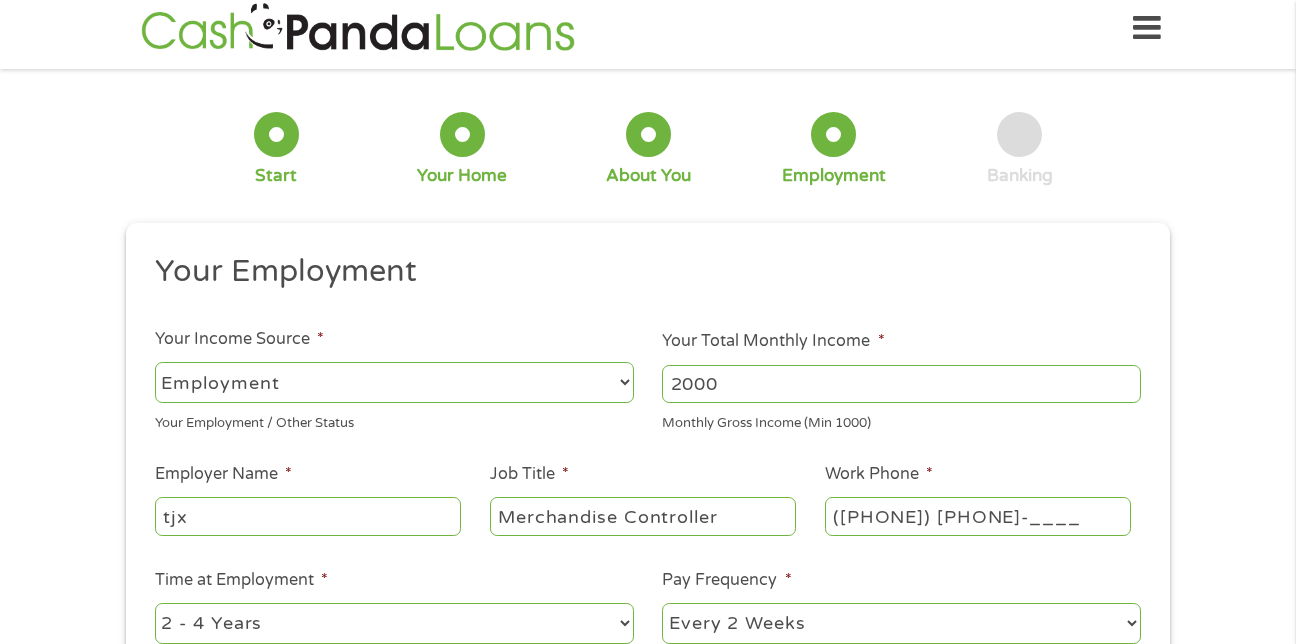 select on "60months" 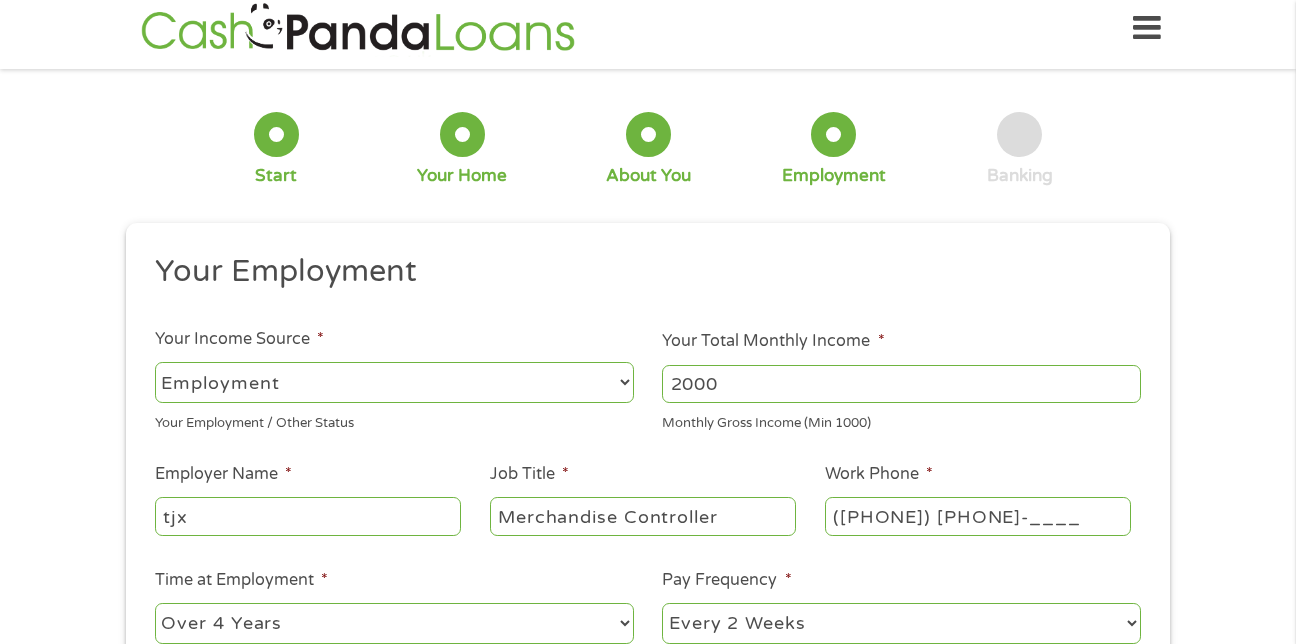 click on "--- Choose one --- 1 Year or less 1 - 2 Years 2 - 4 Years Over 4 Years" at bounding box center (394, 623) 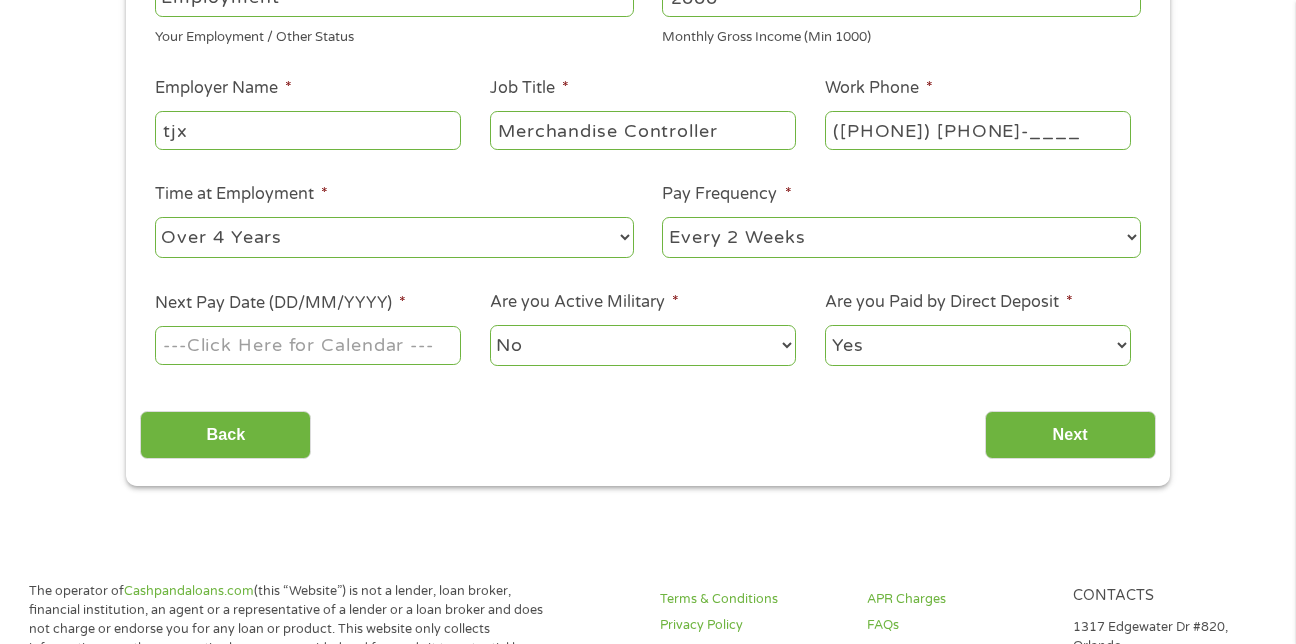 scroll, scrollTop: 402, scrollLeft: 0, axis: vertical 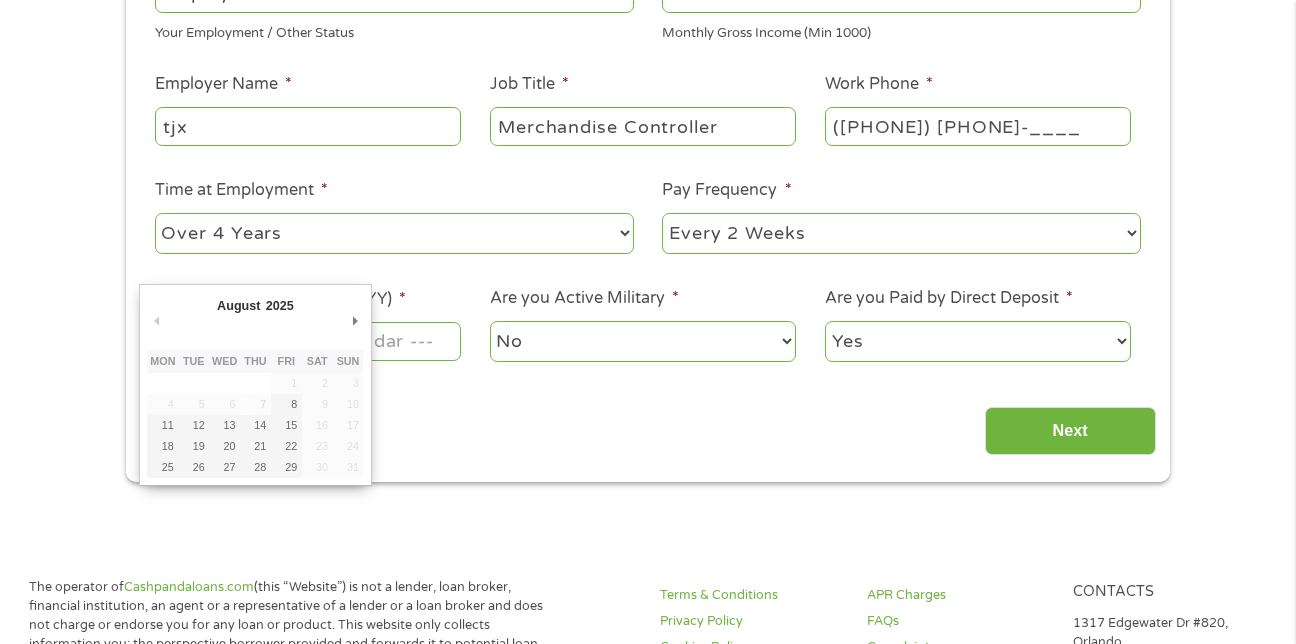 click on "Next Pay Date (DD/MM/YYYY) *" at bounding box center [308, 341] 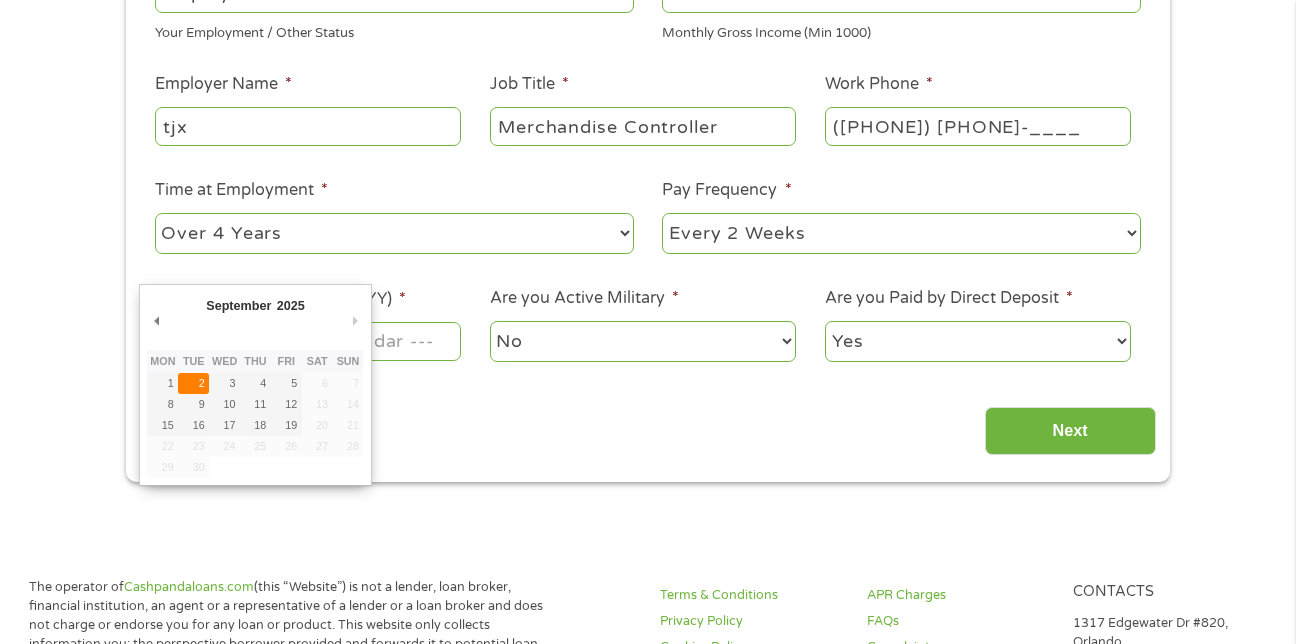 type on "02/09/2025" 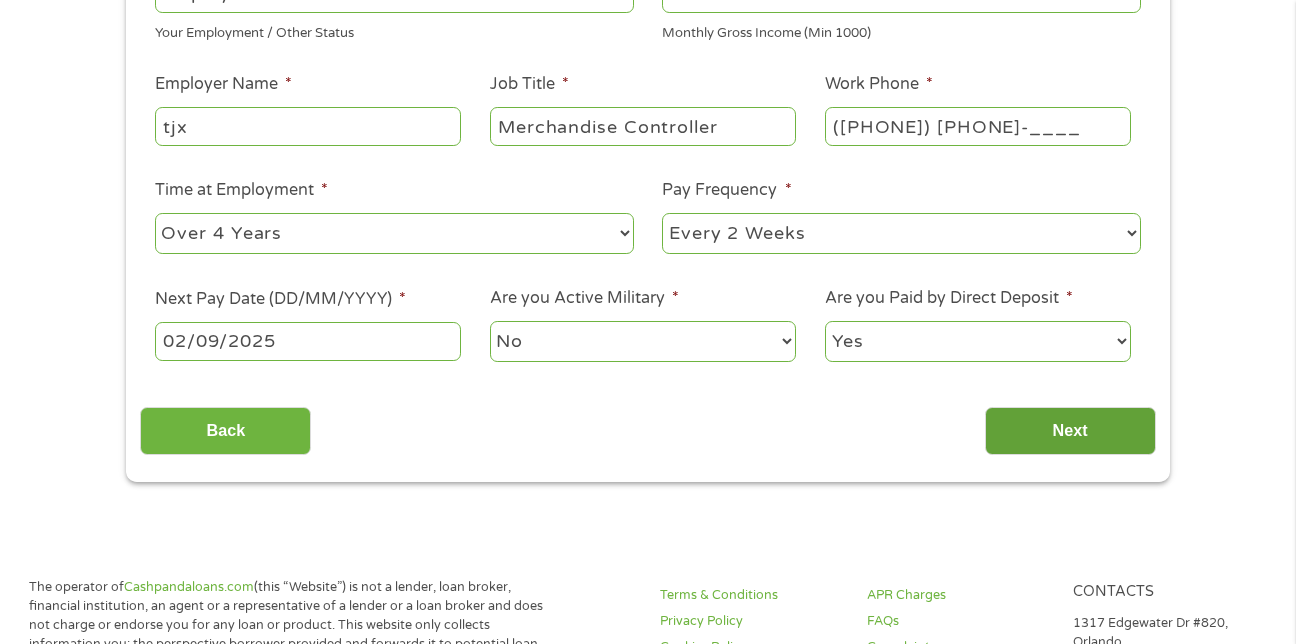 click on "Next" at bounding box center [1070, 431] 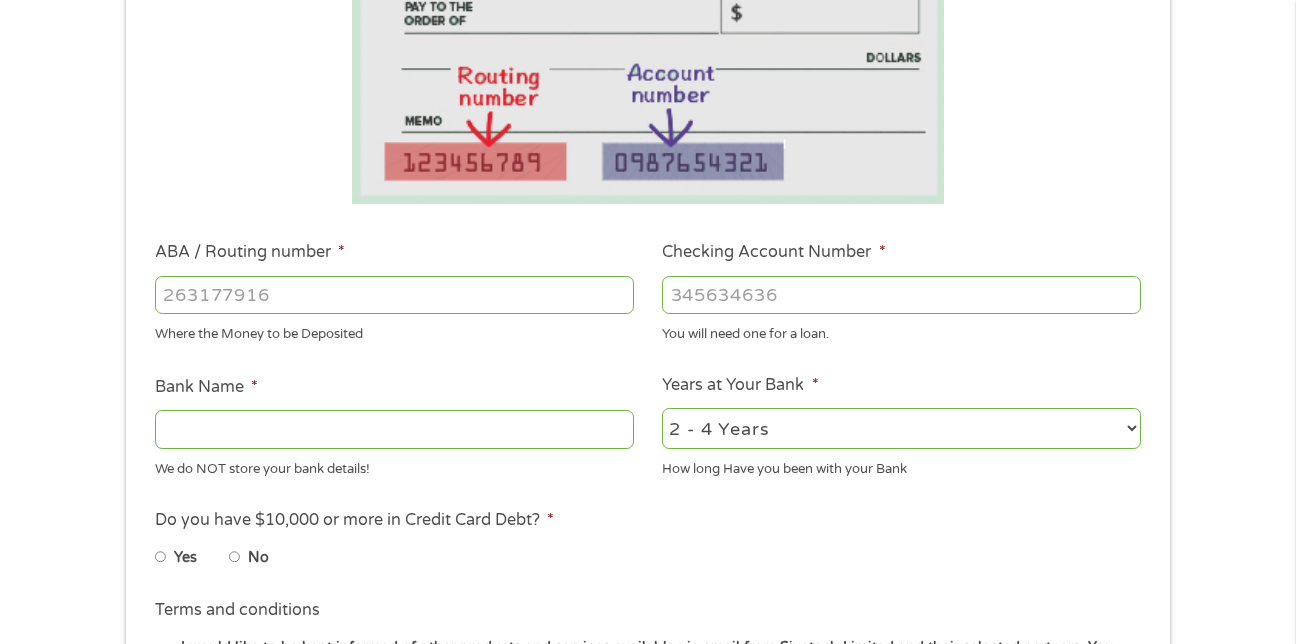 scroll, scrollTop: 8, scrollLeft: 8, axis: both 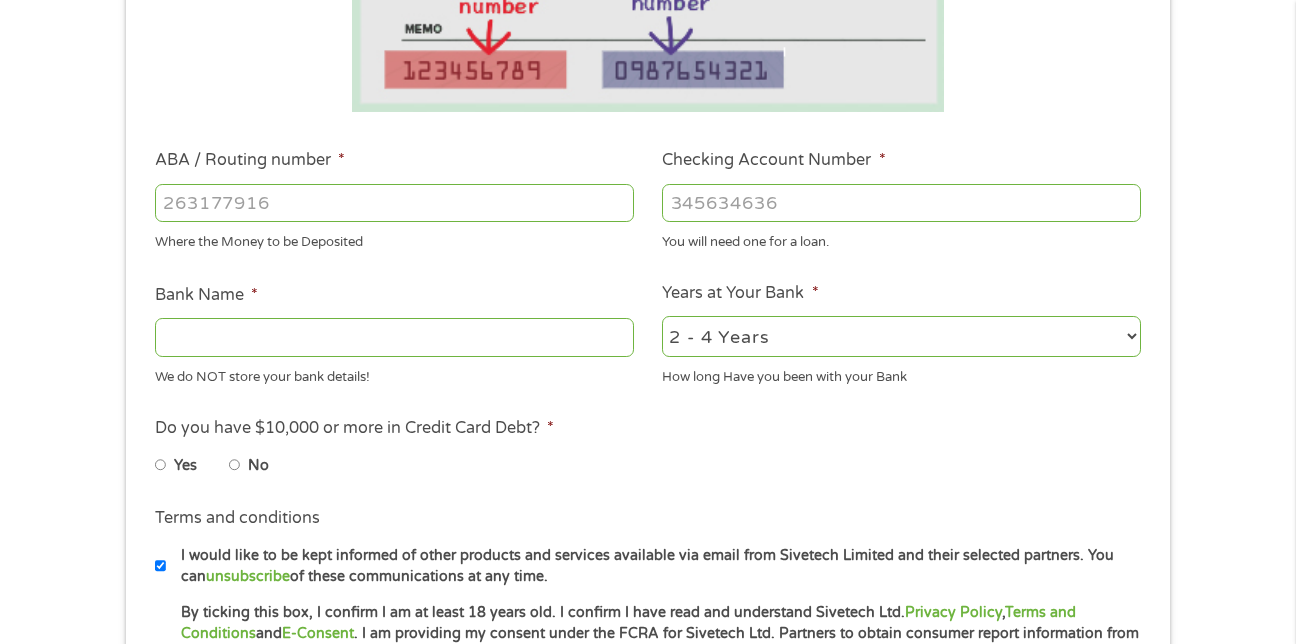 click on "ABA / Routing number *" at bounding box center [394, 203] 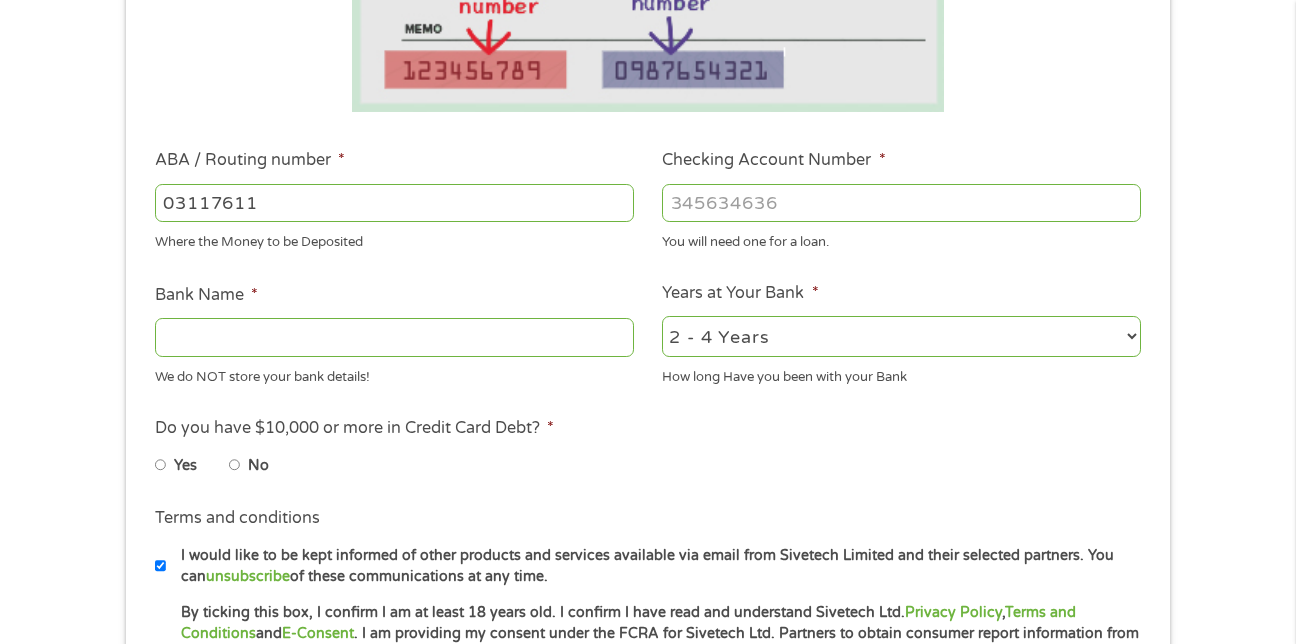 type on "031176110" 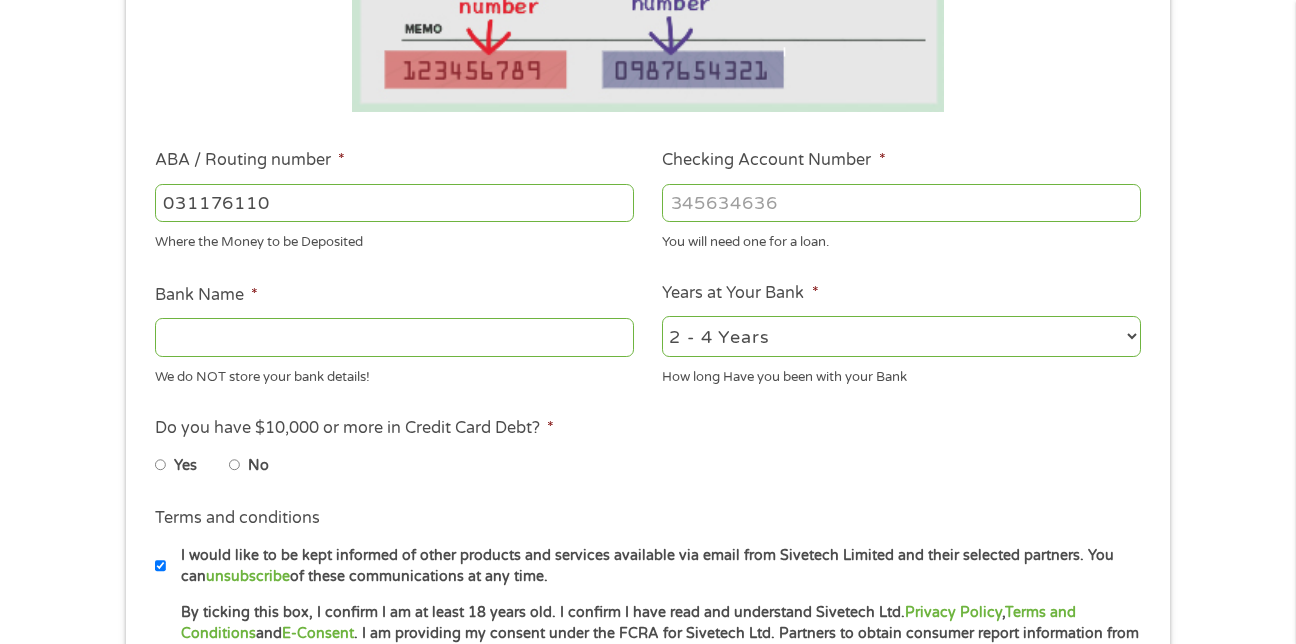 type on "CAPITAL ONE NA" 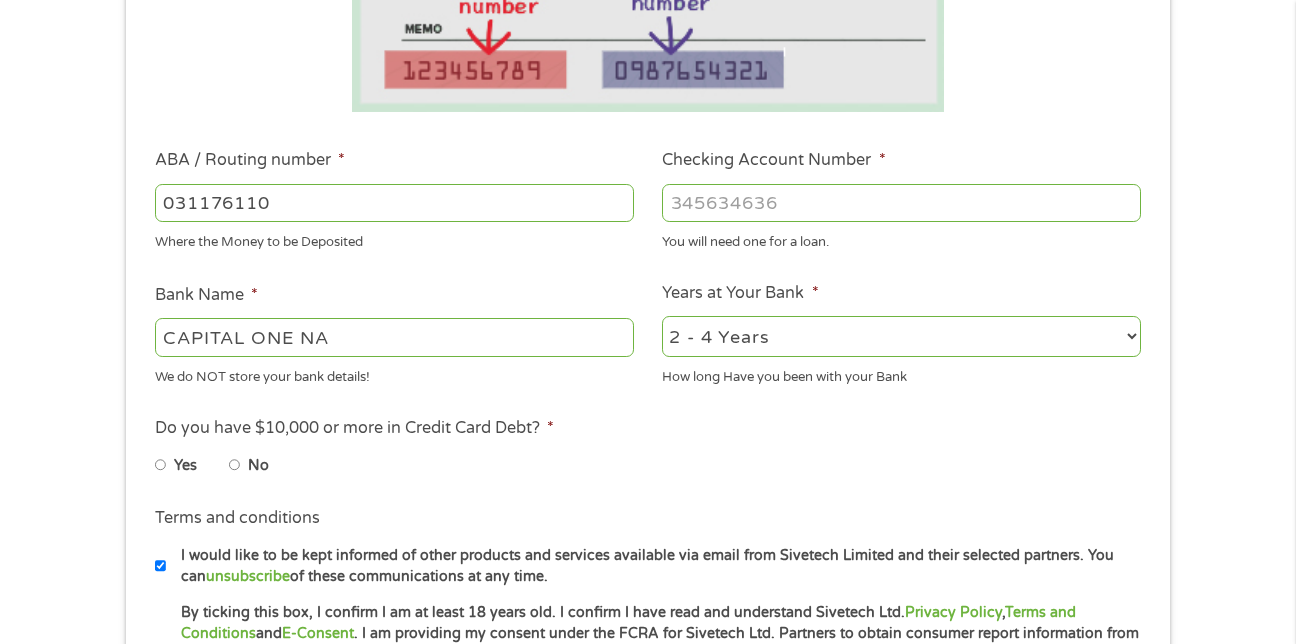 type on "031176110" 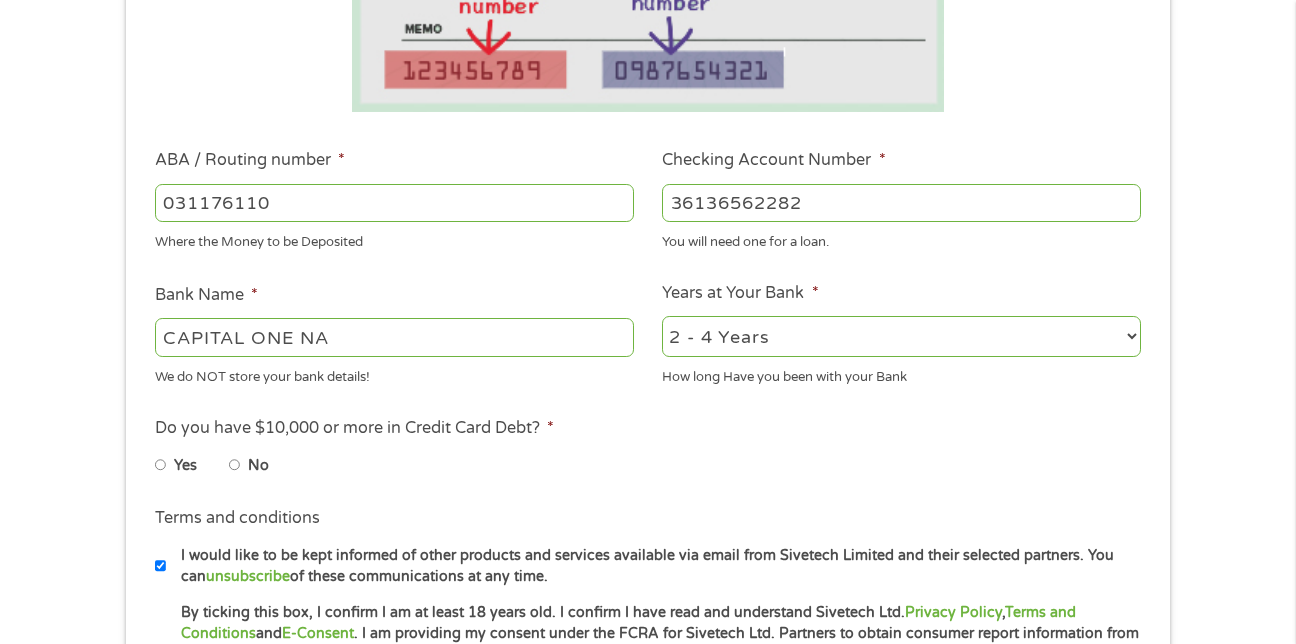 type on "36136562282" 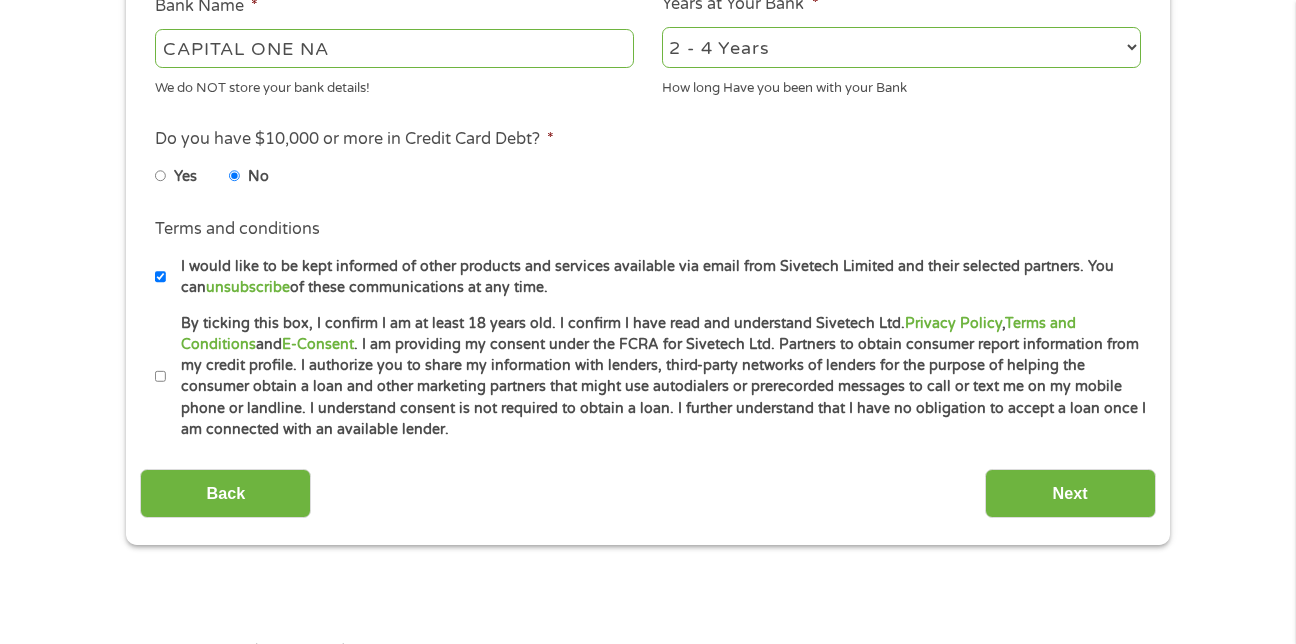 scroll, scrollTop: 788, scrollLeft: 0, axis: vertical 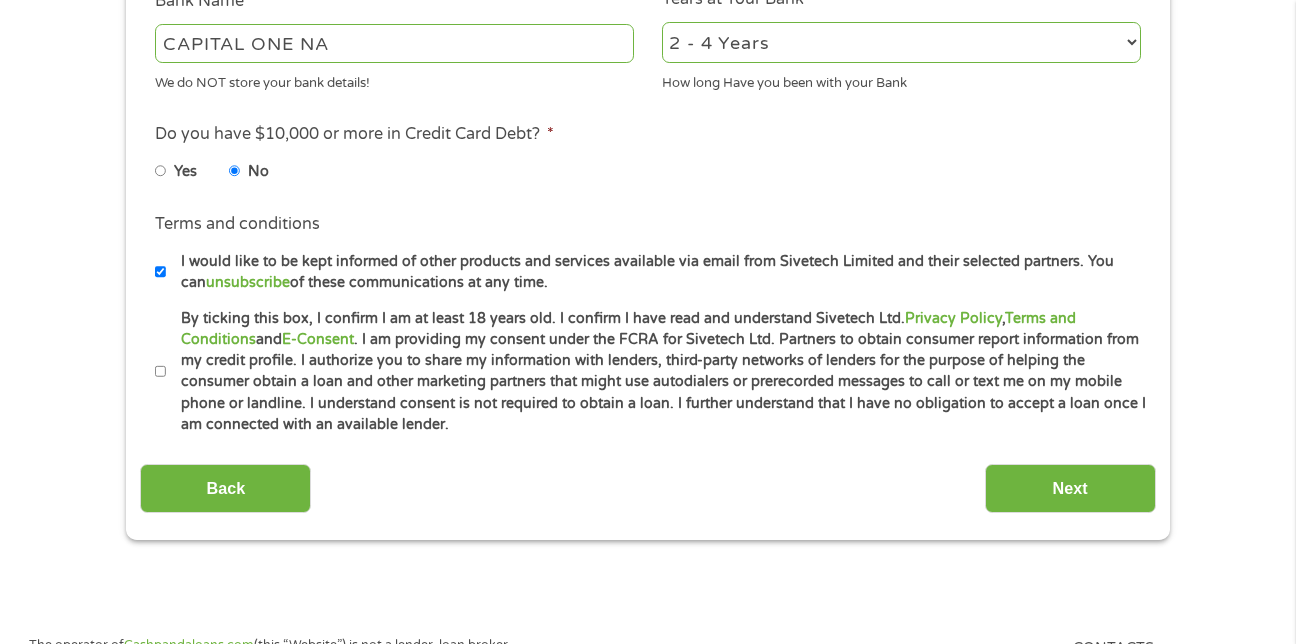 click on "By ticking this box, I confirm I am at least 18 years old. I confirm I have read and understand Sivetech Ltd.  Privacy Policy ,  Terms and Conditions  and  E-Consent . I am providing my consent under the FCRA for Sivetech Ltd. Partners to obtain consumer report information from my credit profile. I authorize you to share my information with lenders, third-party networks of lenders for the purpose of helping the consumer obtain a loan and other marketing partners that might use autodialers or prerecorded messages to call or text me on my mobile phone or landline. I understand consent is not required to obtain a loan. I further understand that I have no obligation to accept a loan once I am connected with an available lender." at bounding box center (161, 372) 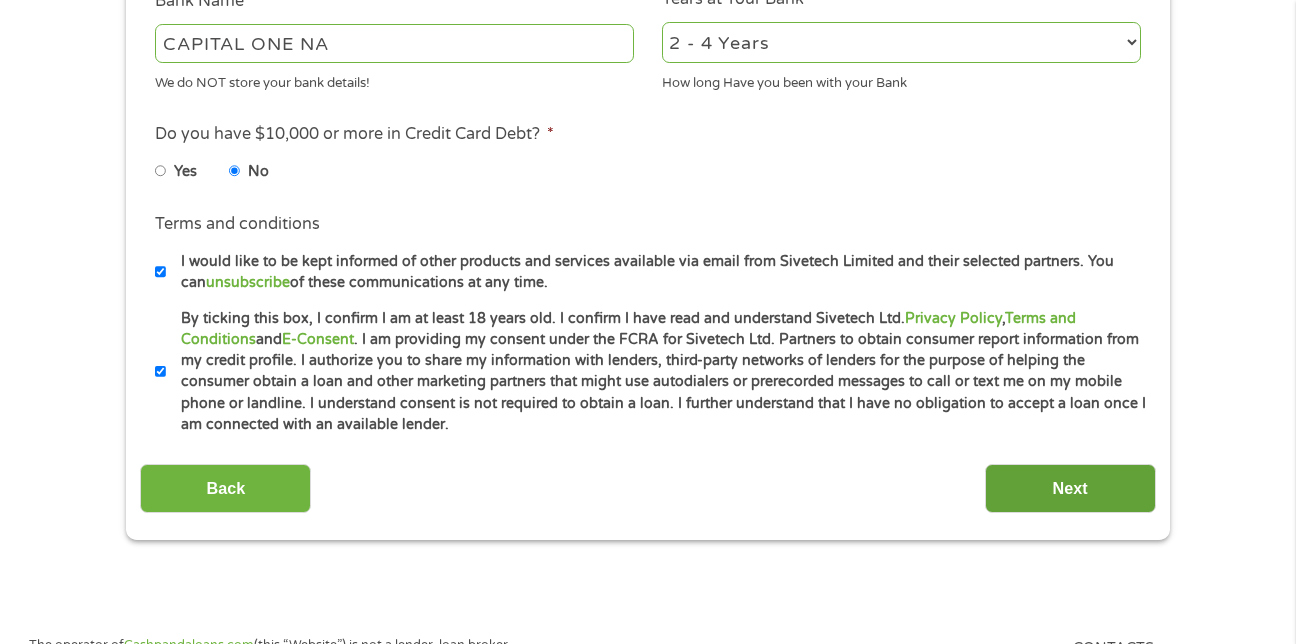 click on "Next" at bounding box center [1070, 488] 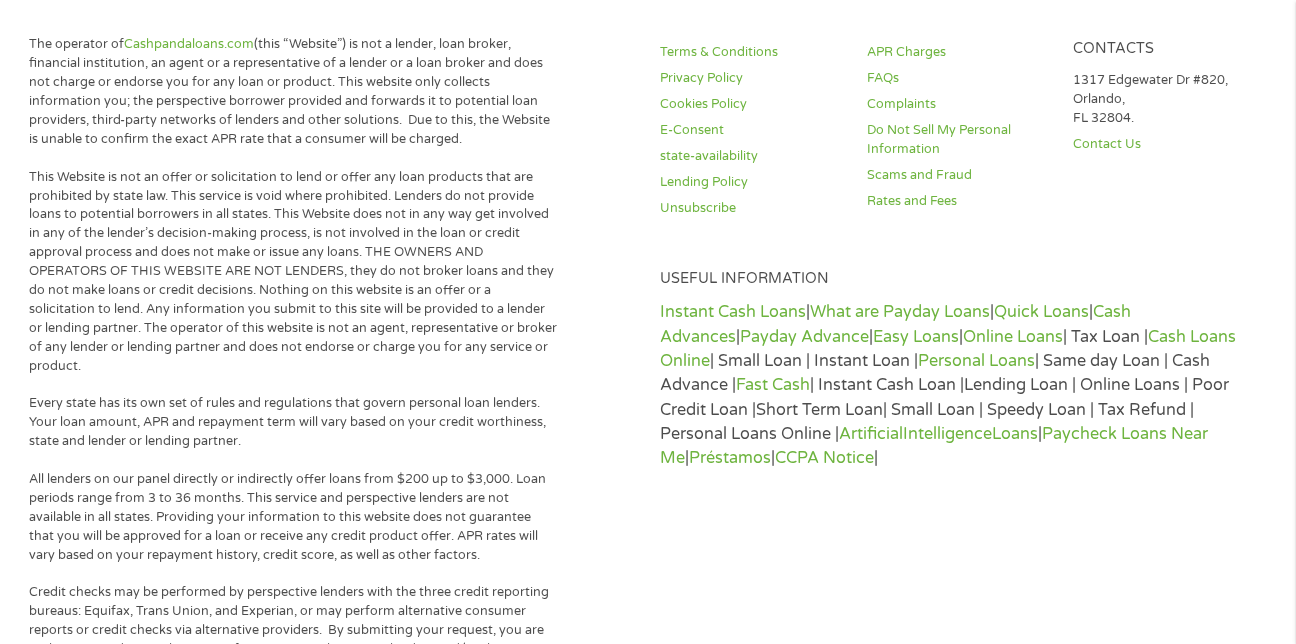 scroll, scrollTop: 396, scrollLeft: 0, axis: vertical 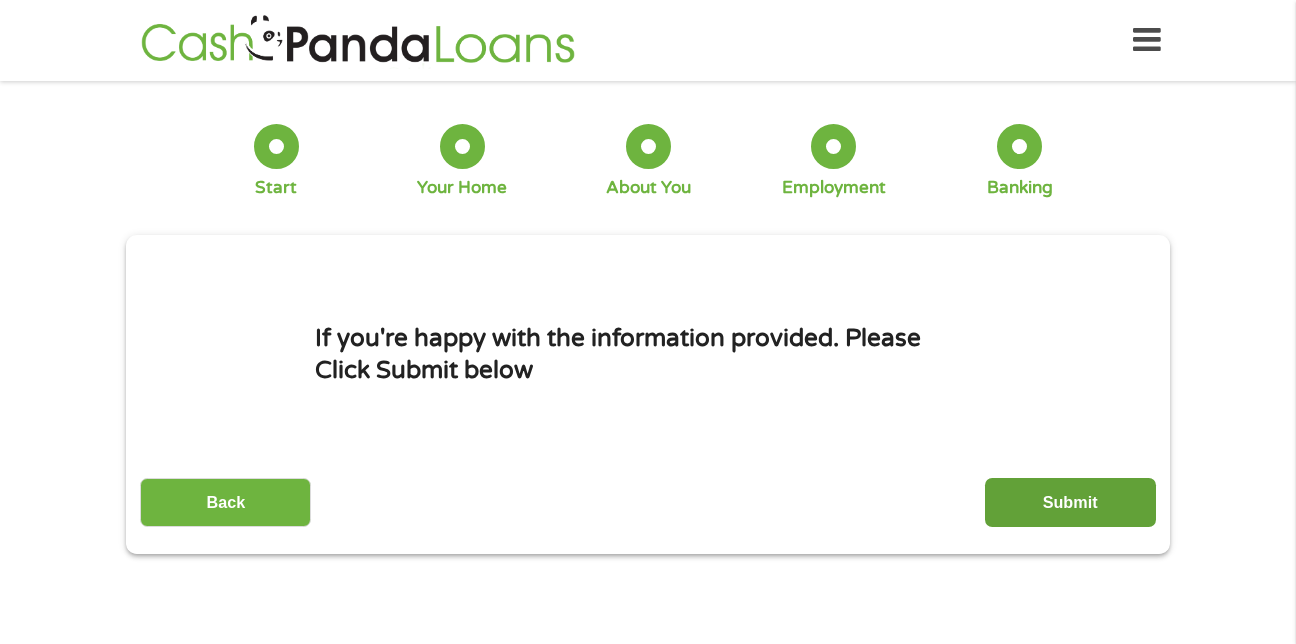 click on "Submit" at bounding box center (1070, 502) 